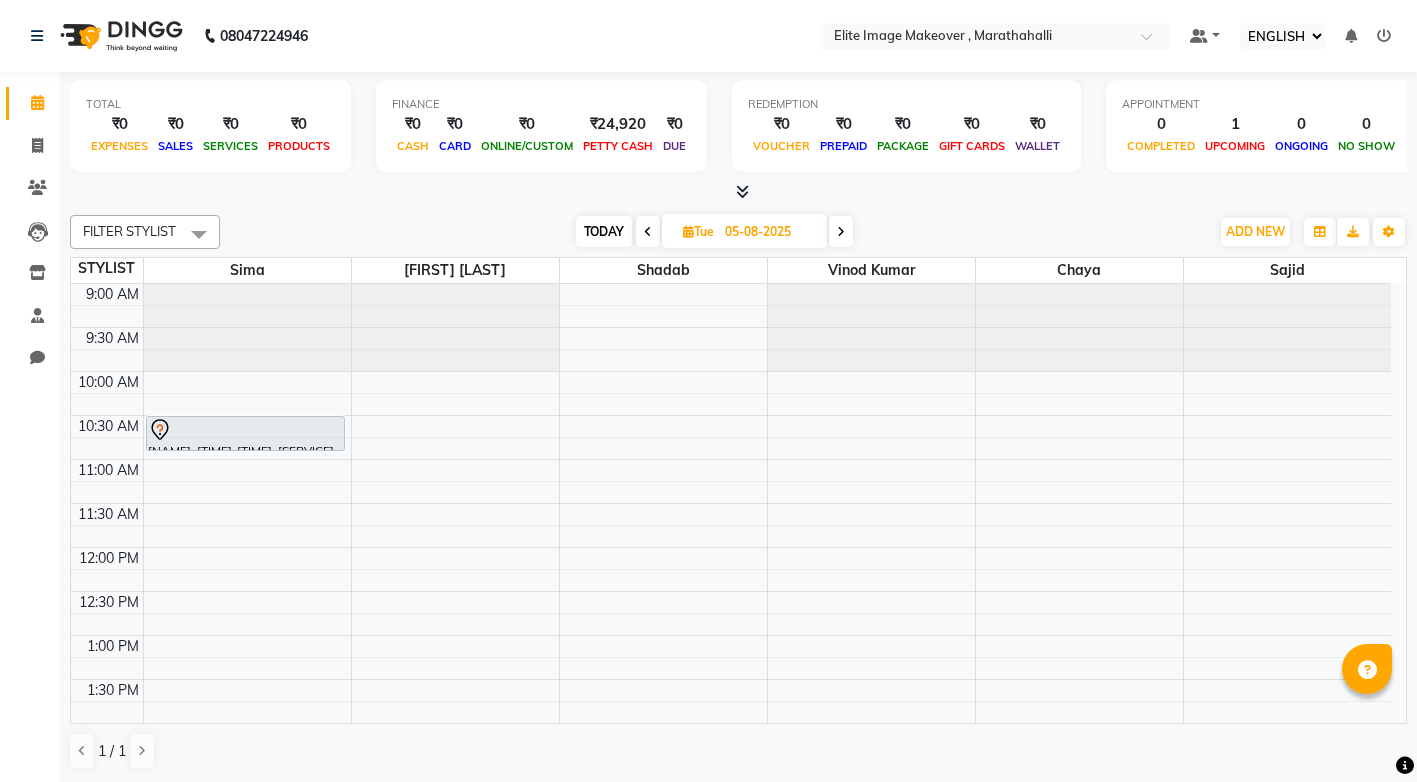 select on "ec" 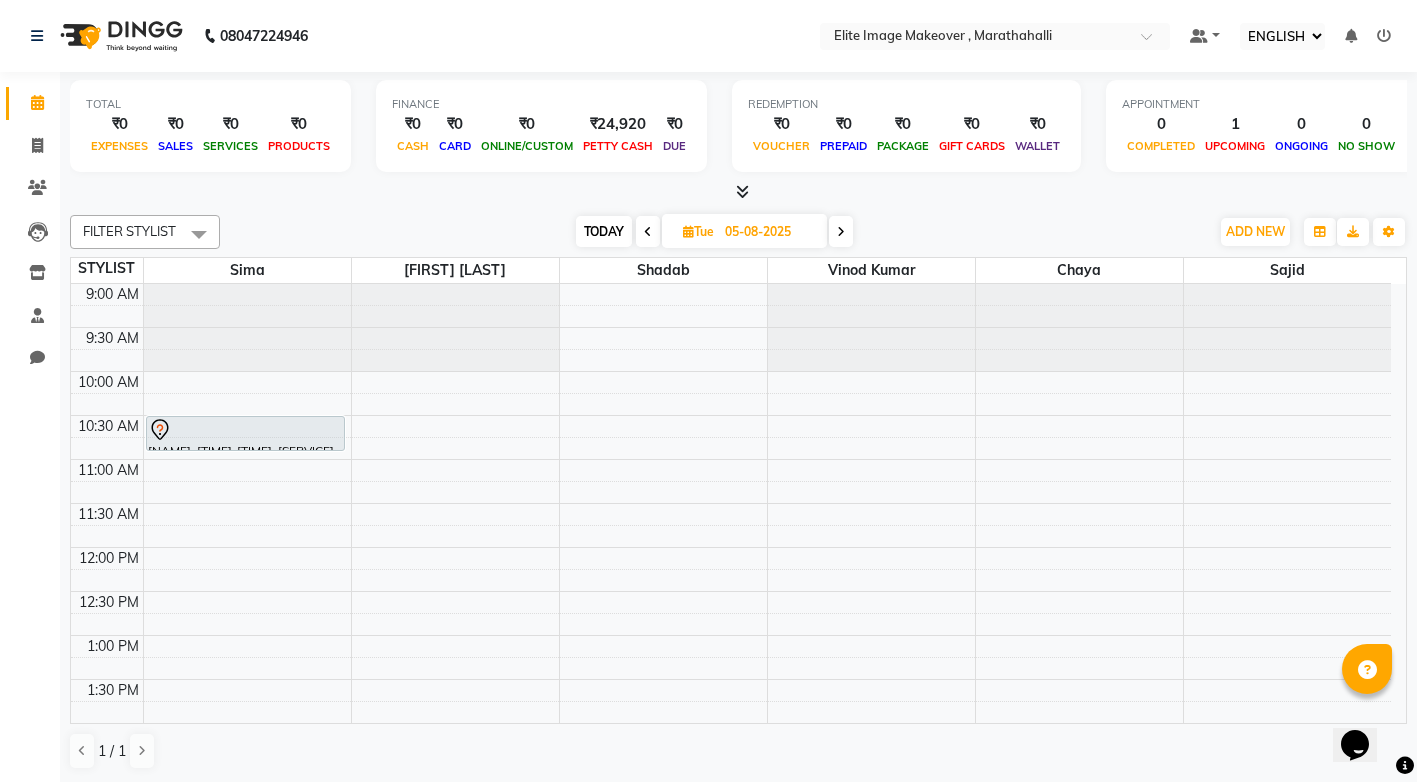 scroll, scrollTop: 0, scrollLeft: 0, axis: both 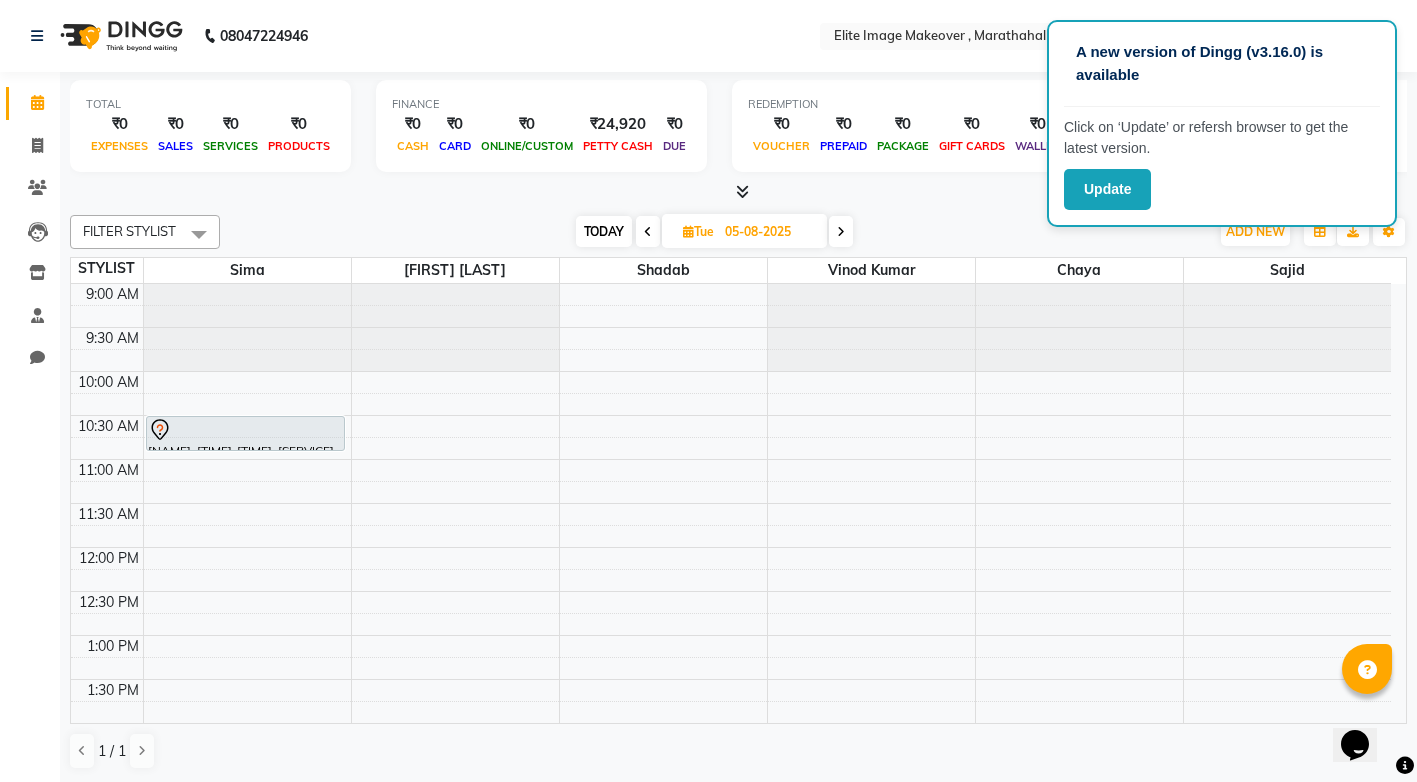 drag, startPoint x: 859, startPoint y: 444, endPoint x: 876, endPoint y: 453, distance: 19.235384 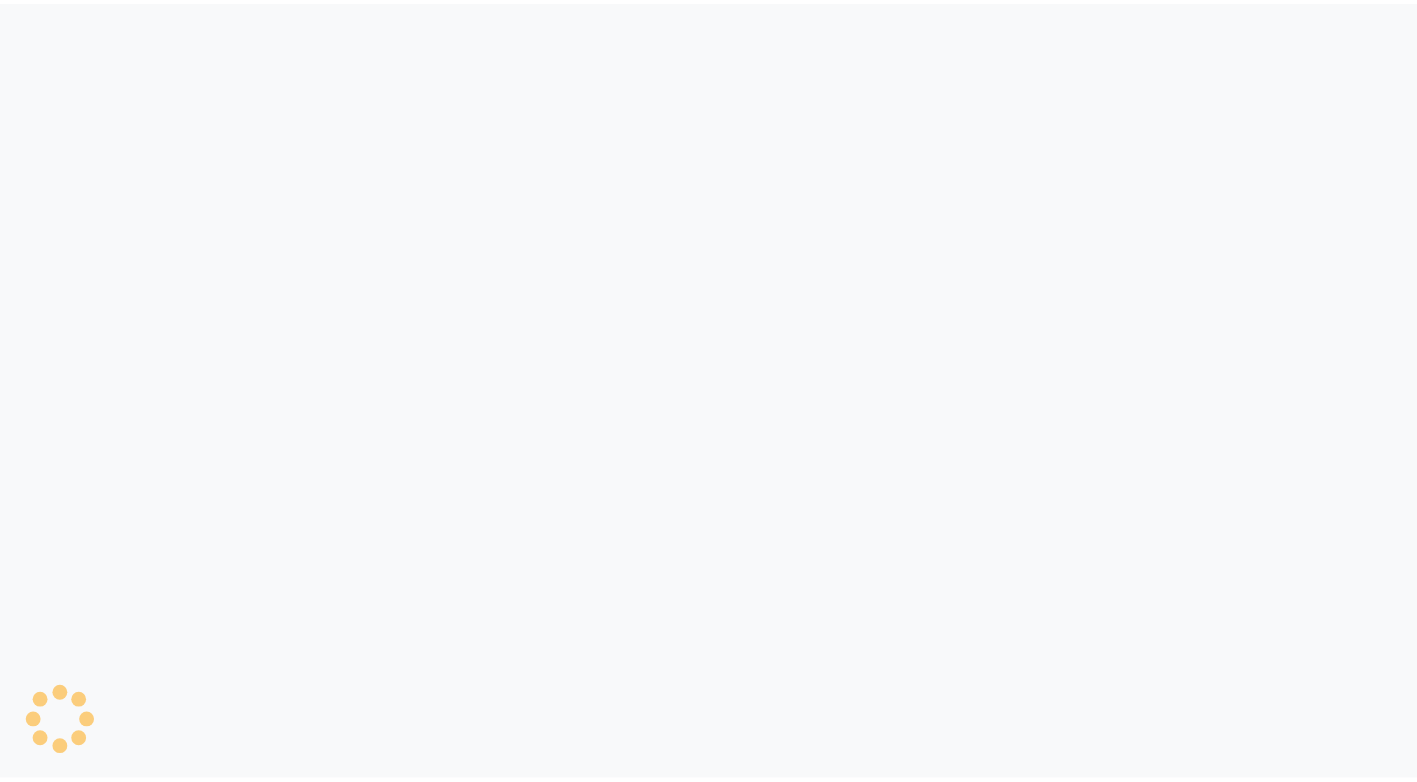 scroll, scrollTop: 0, scrollLeft: 0, axis: both 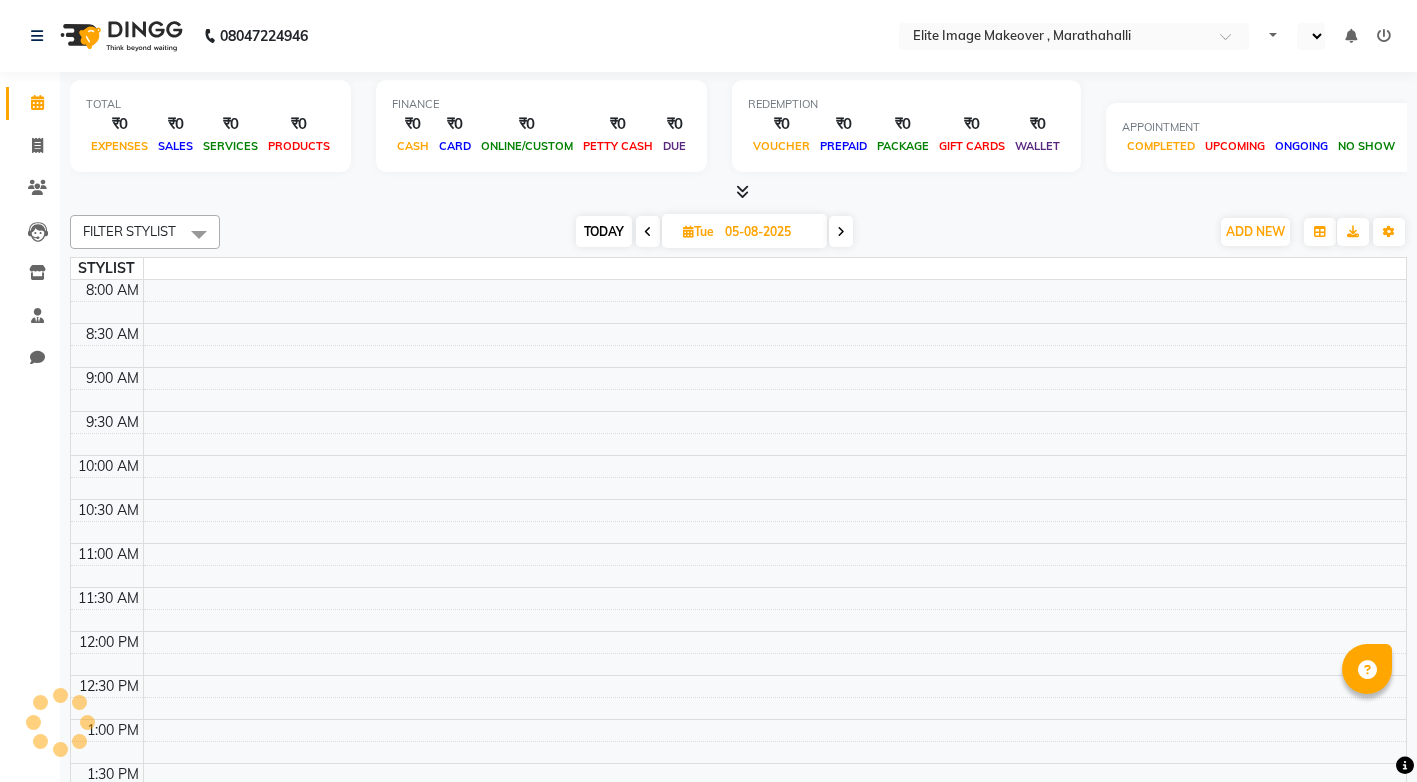 select on "ec" 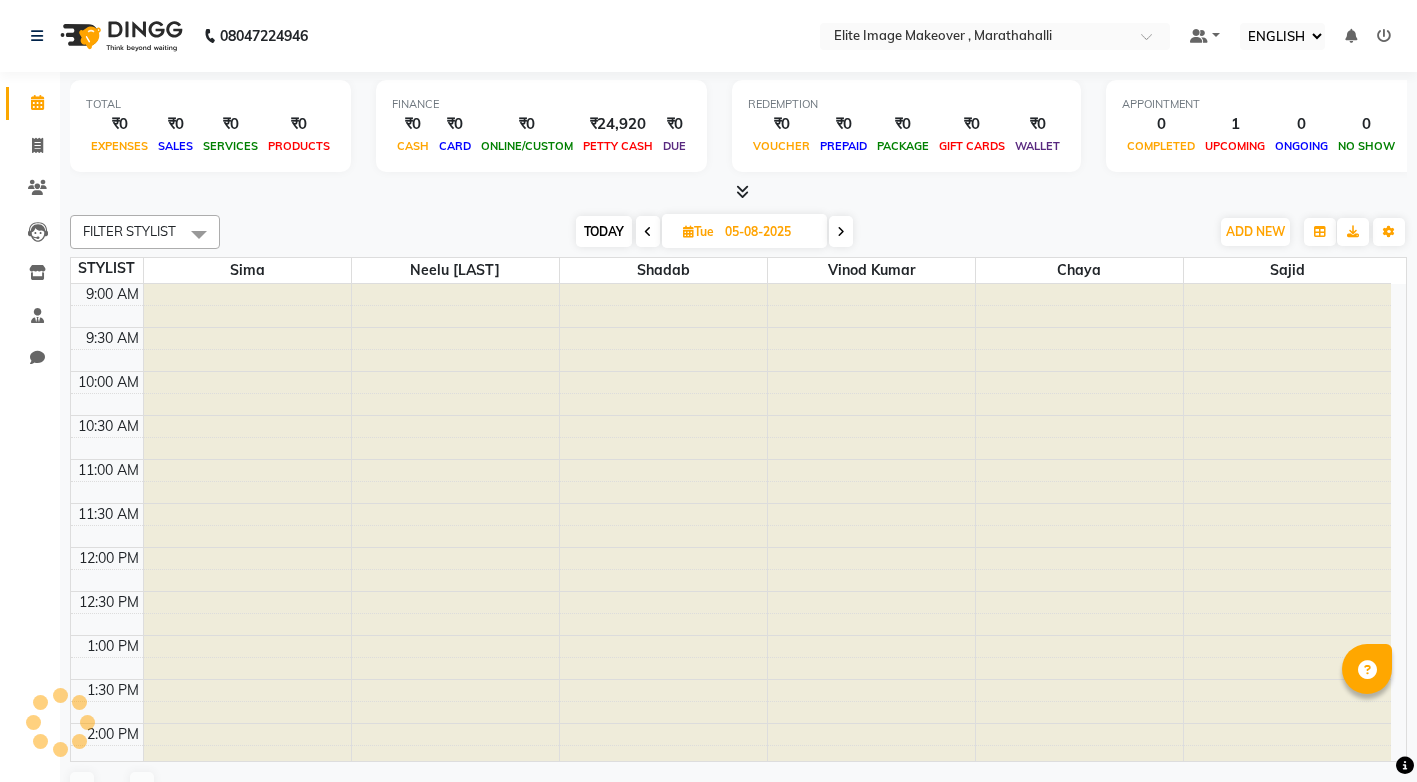 scroll, scrollTop: 0, scrollLeft: 0, axis: both 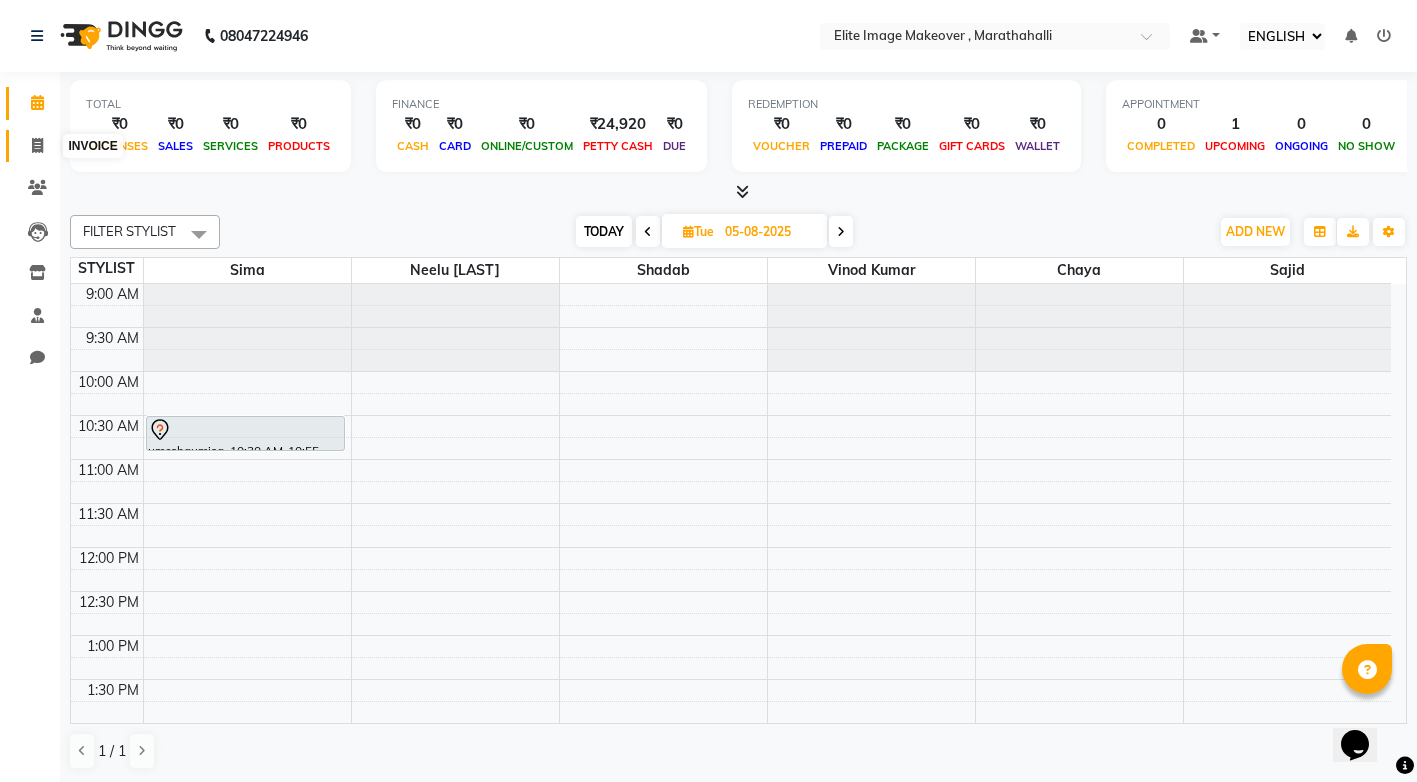drag, startPoint x: 641, startPoint y: 445, endPoint x: 34, endPoint y: 148, distance: 675.7648 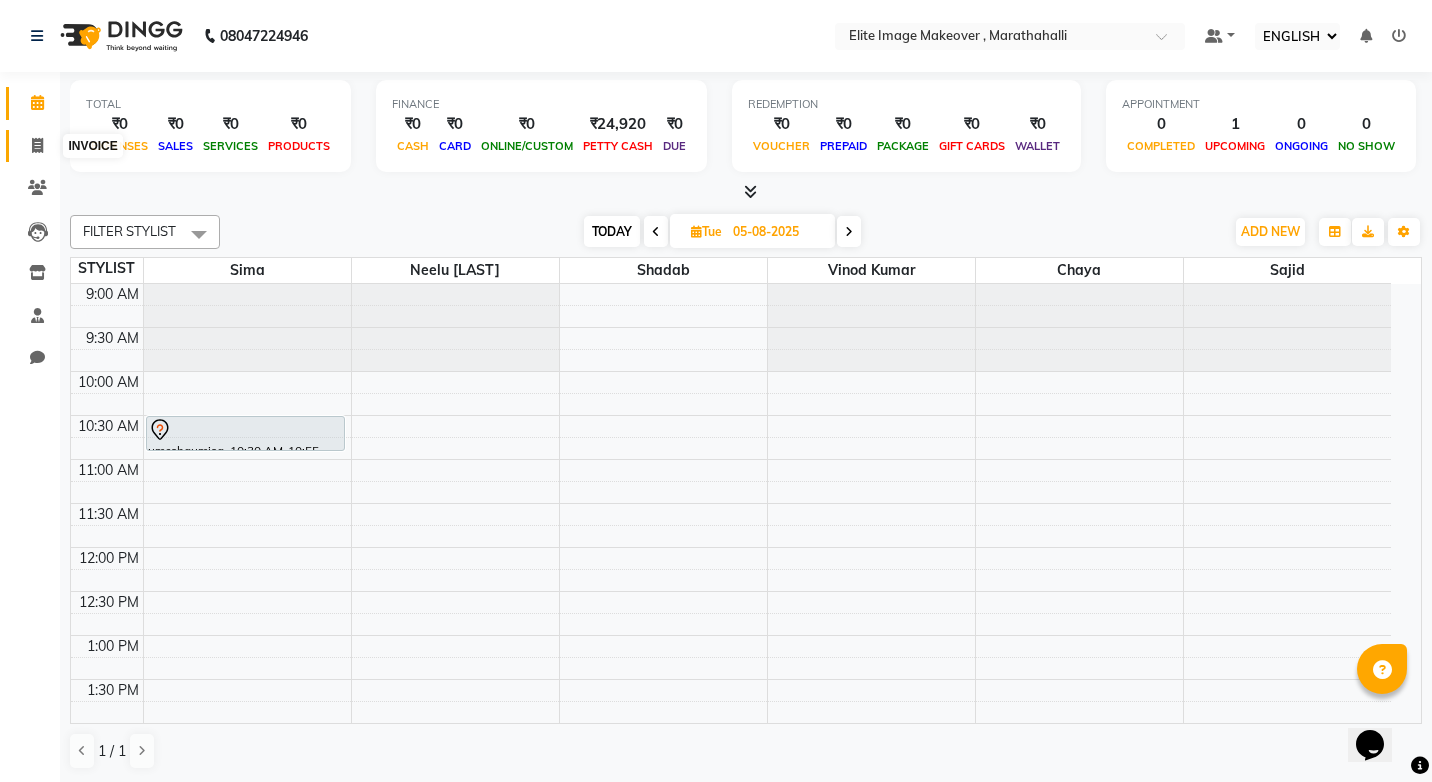 select on "service" 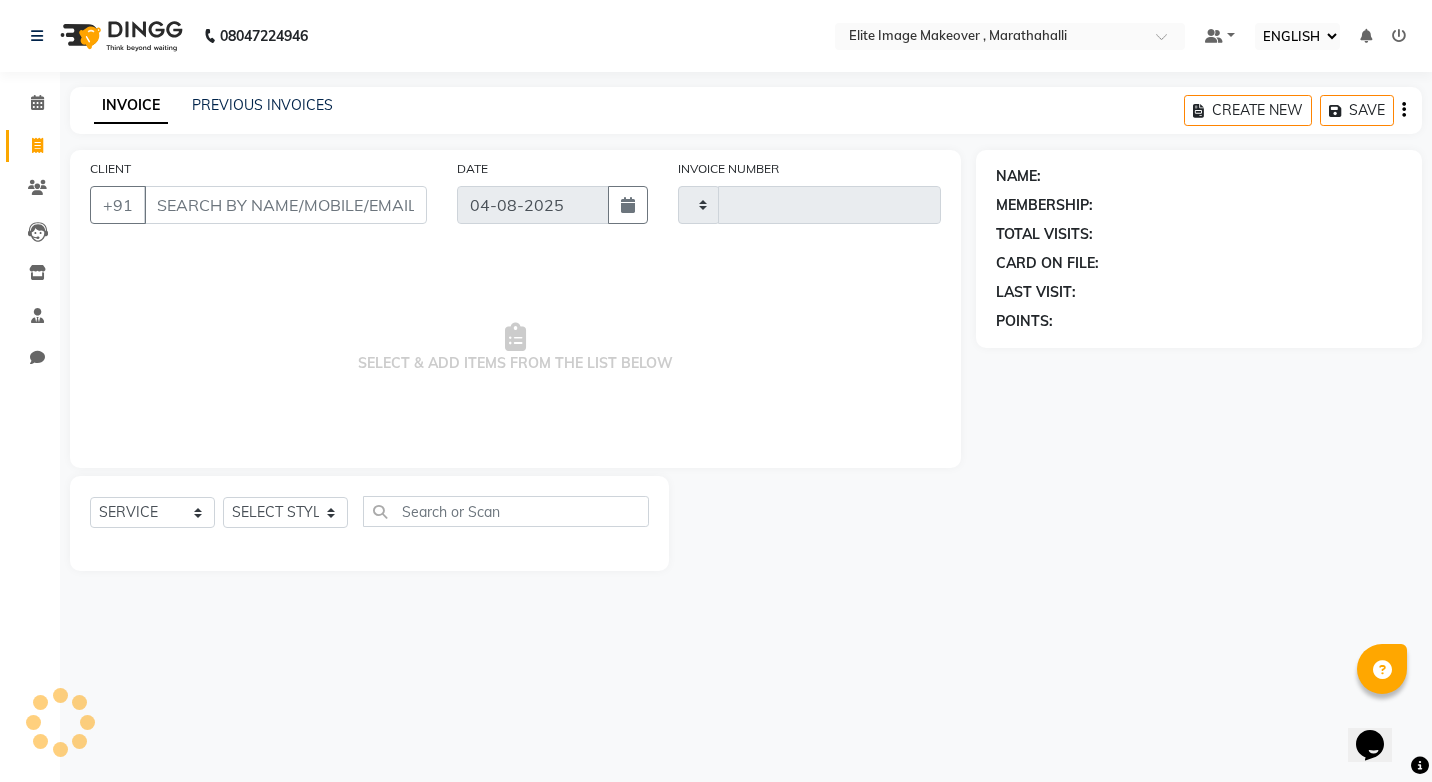 type on "0677" 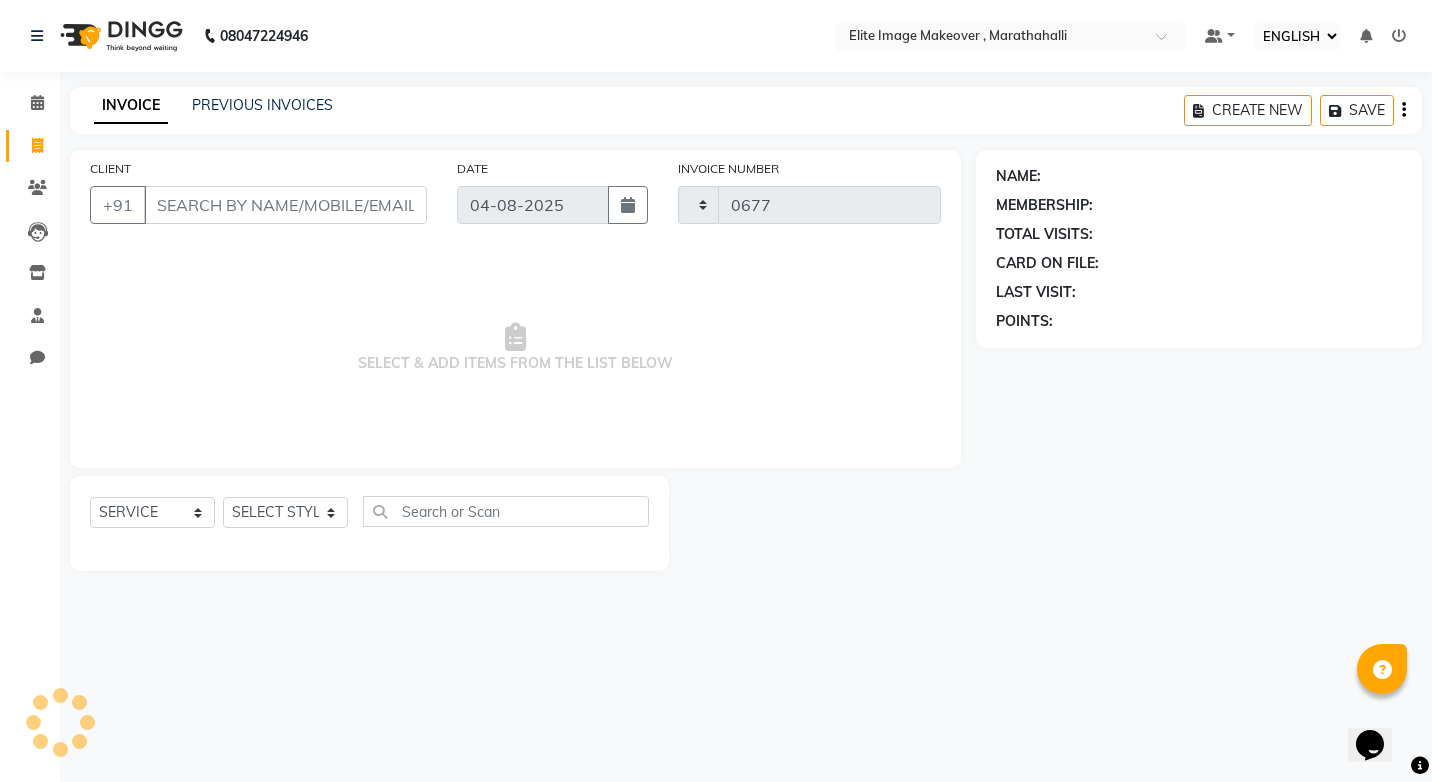 select on "8005" 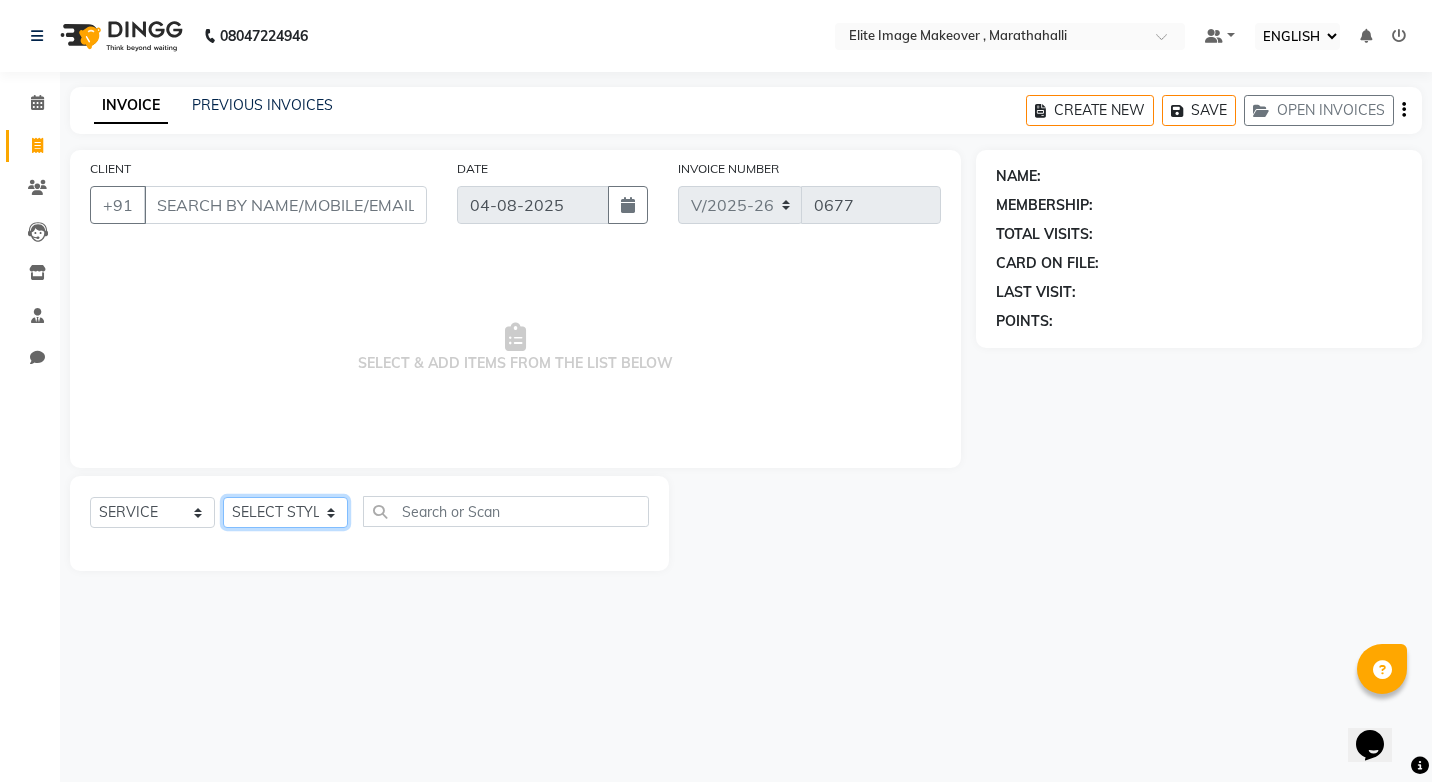 click on "SELECT STYLIST Chaya Khushi Kumari Neelu [LAST] Raju Sajid Shadab Sima Vinod Kumar" 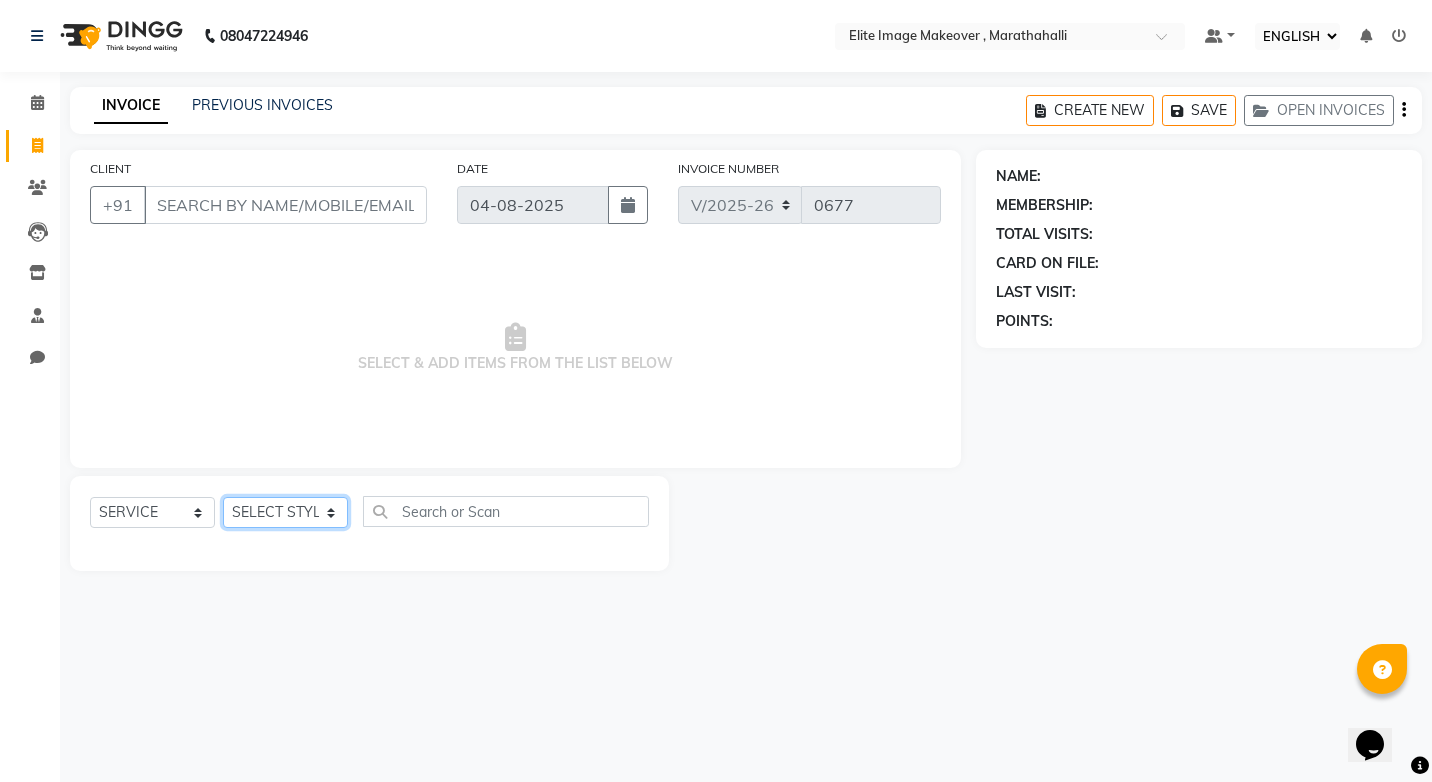 select on "77675" 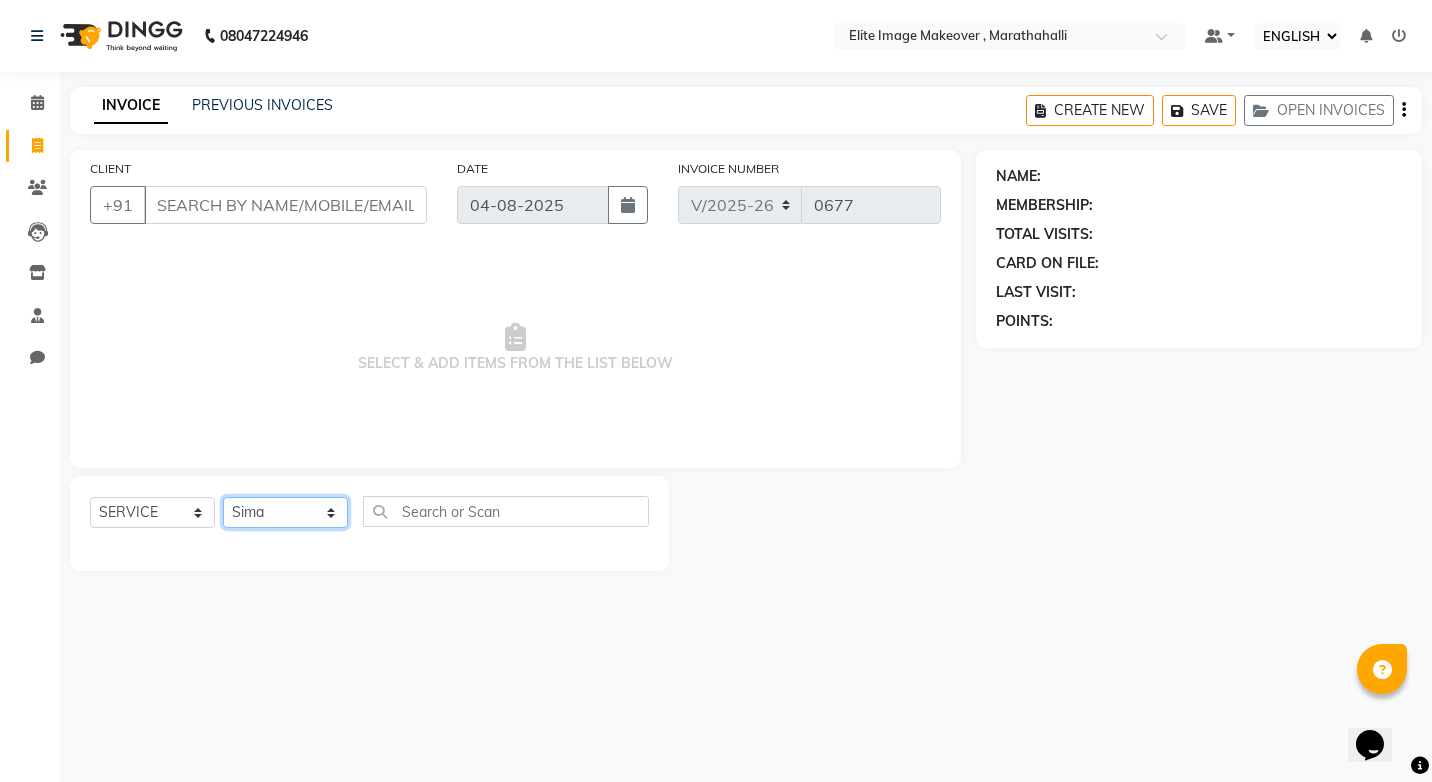 click on "SELECT STYLIST Chaya Khushi Kumari Neelu [LAST] Raju Sajid Shadab Sima Vinod Kumar" 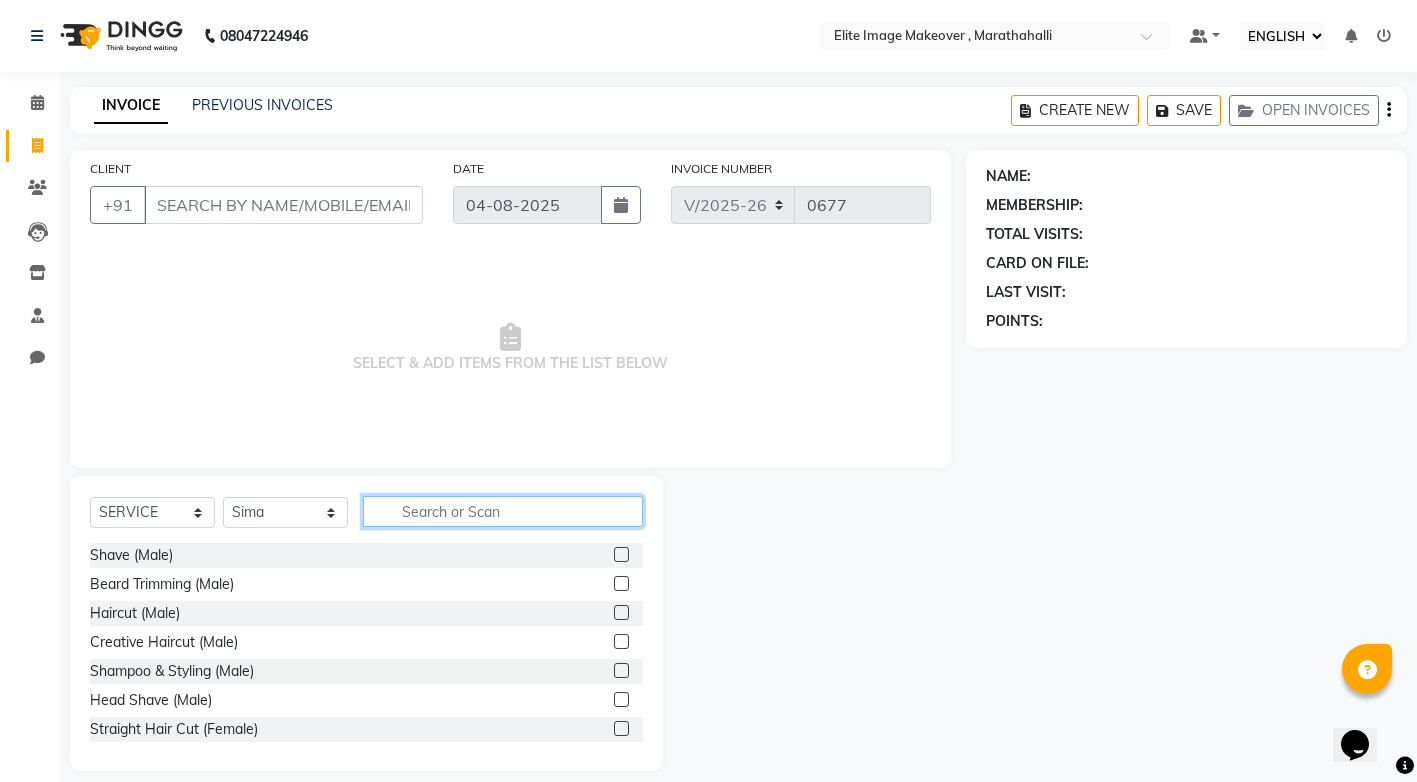 click 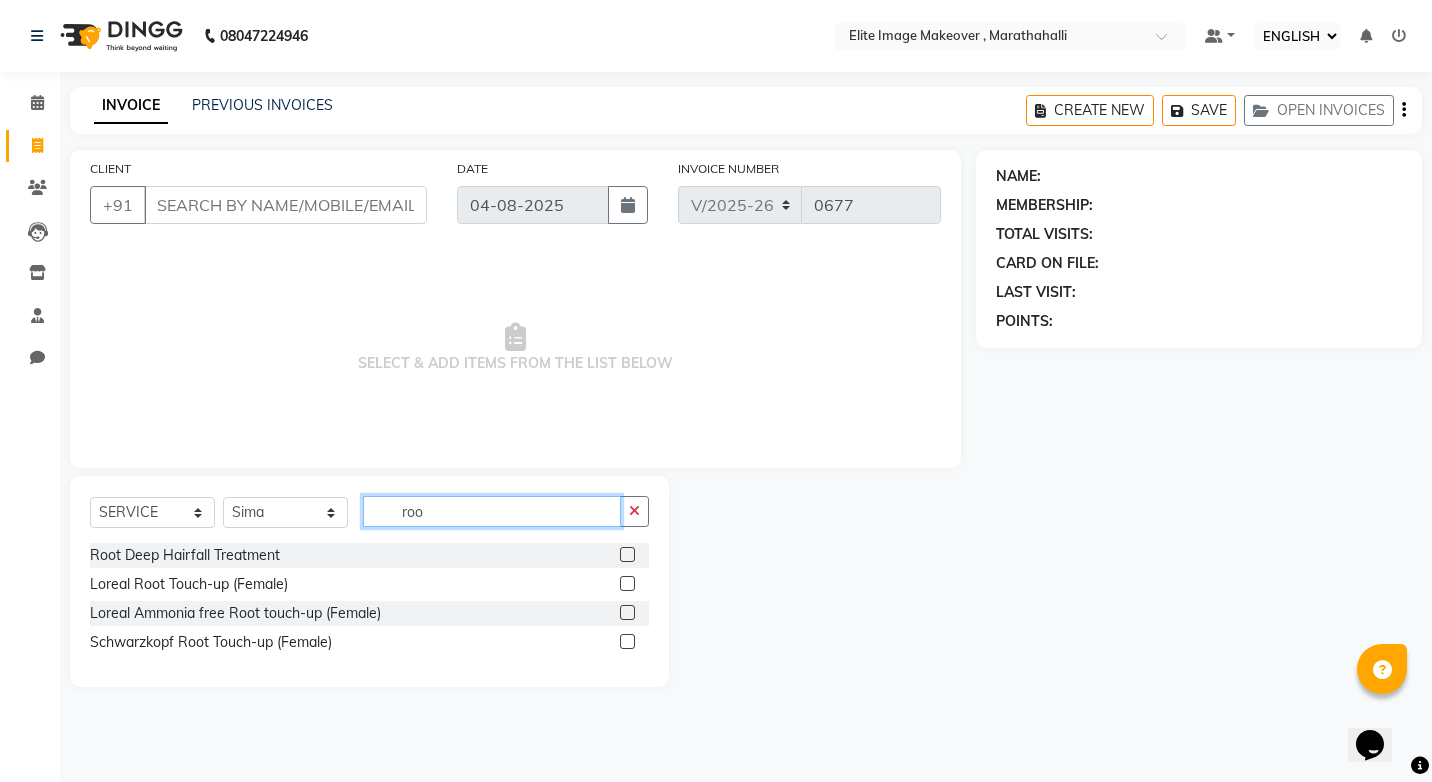 type on "roo" 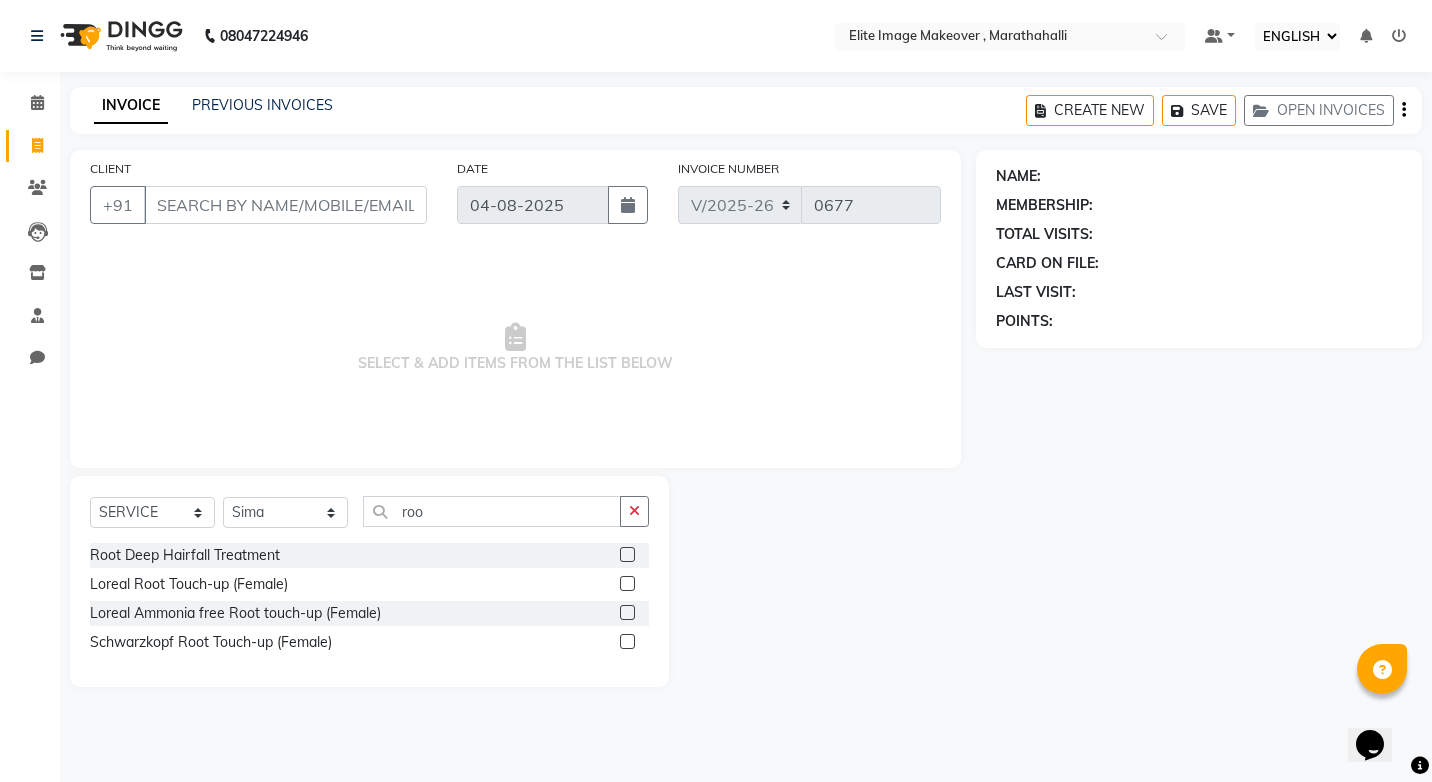 click 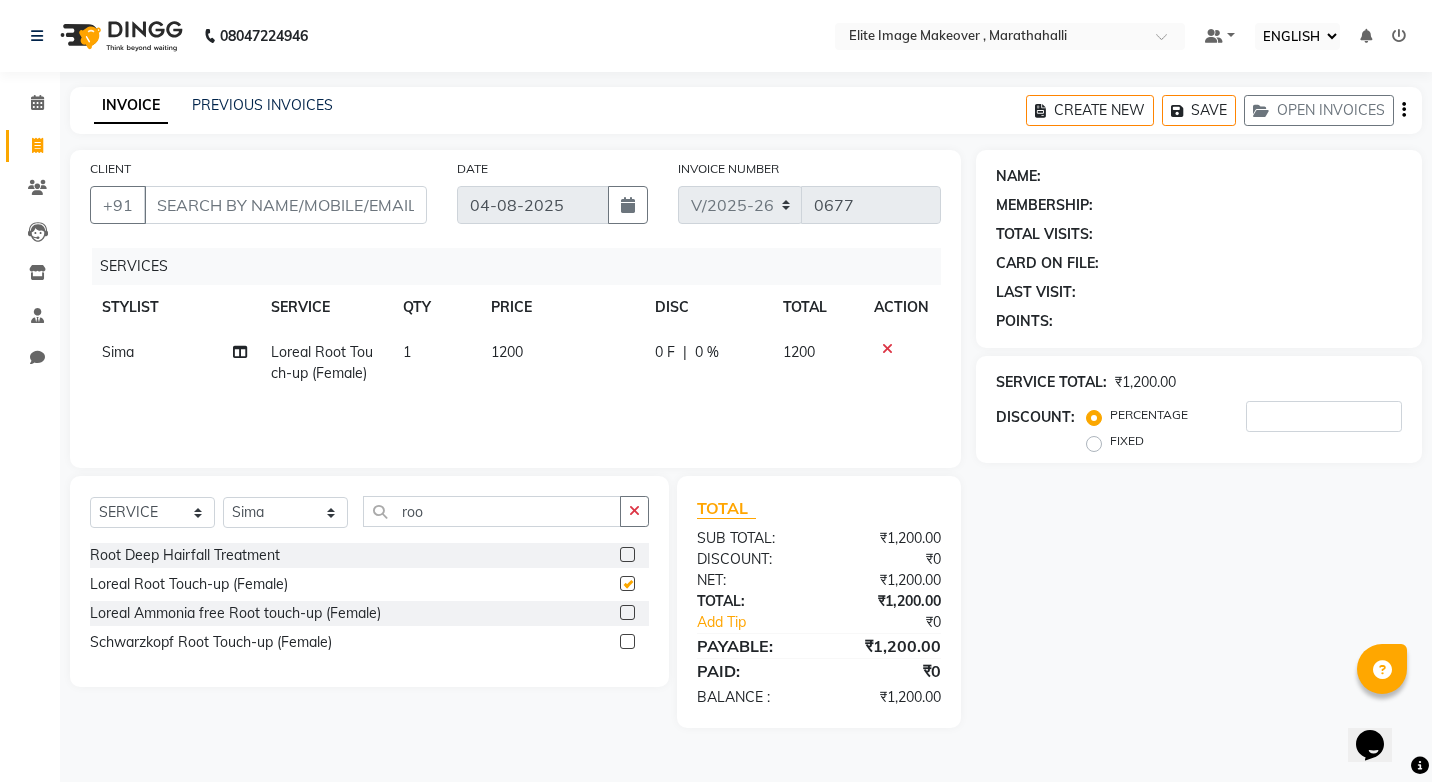 checkbox on "false" 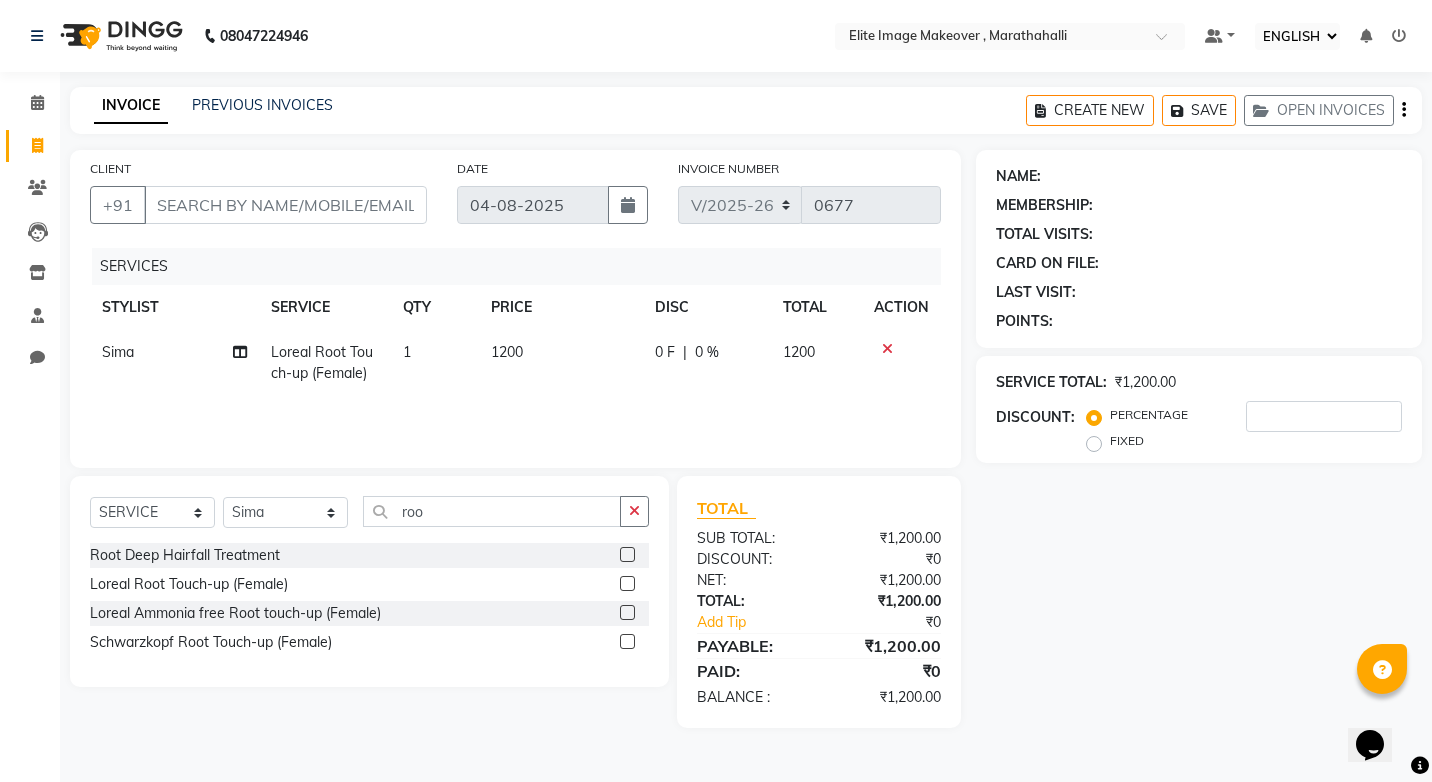 click 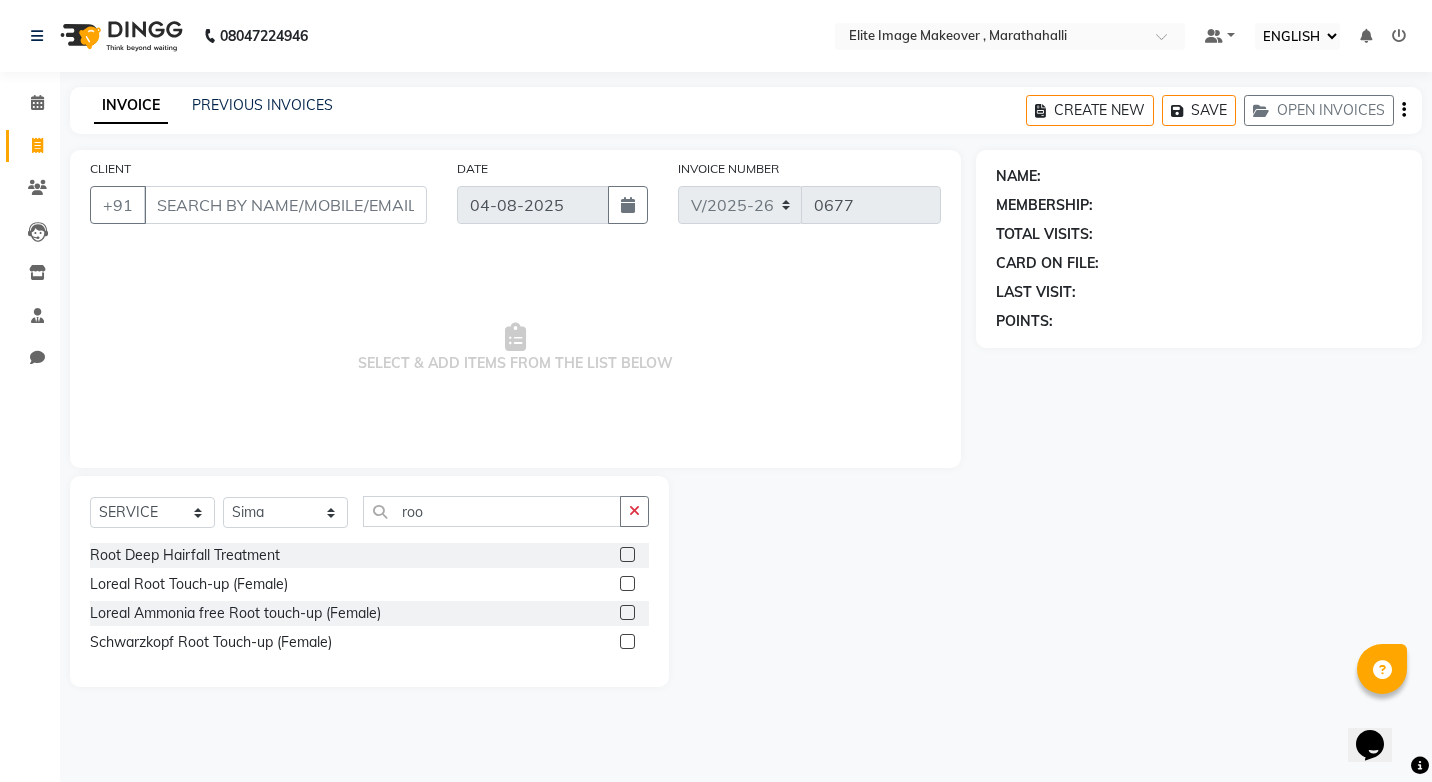 click 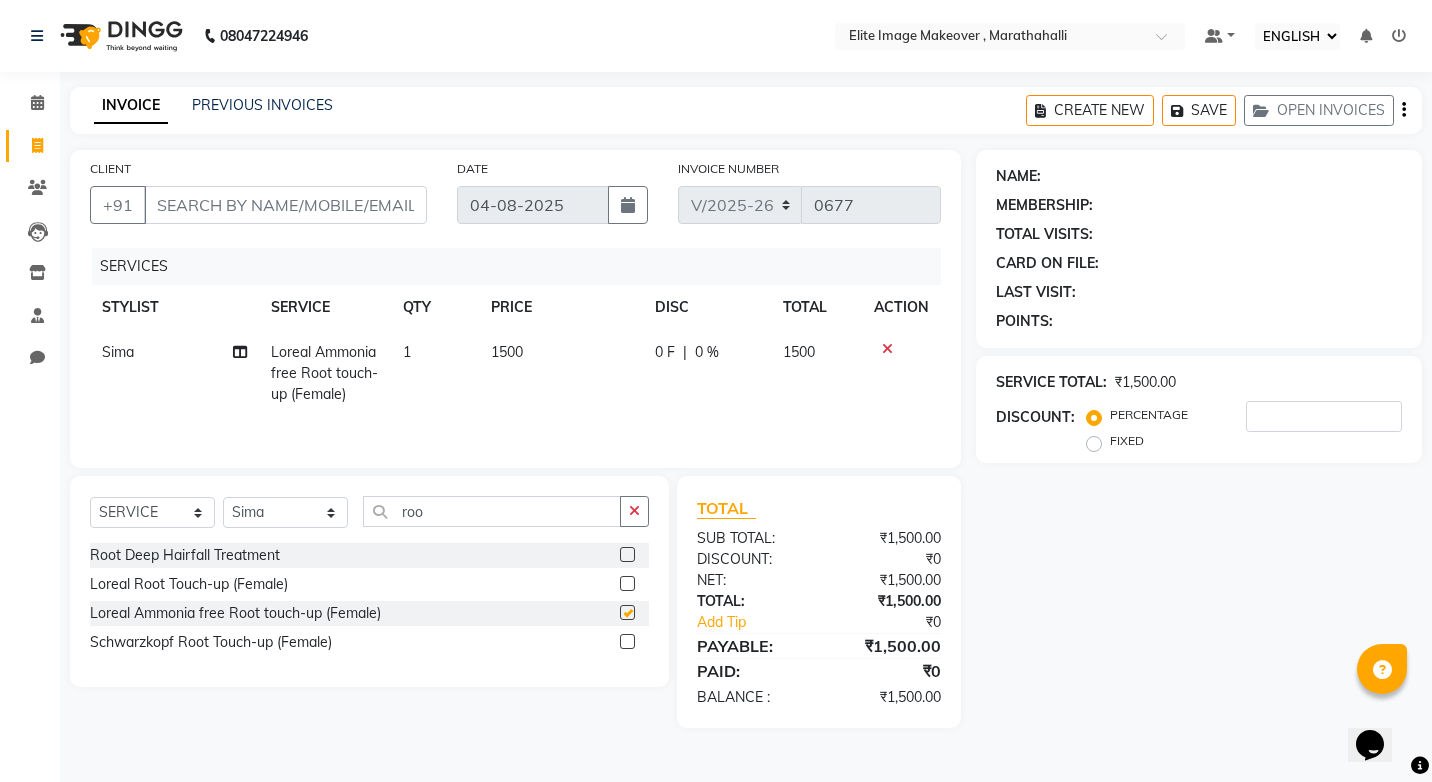 checkbox on "false" 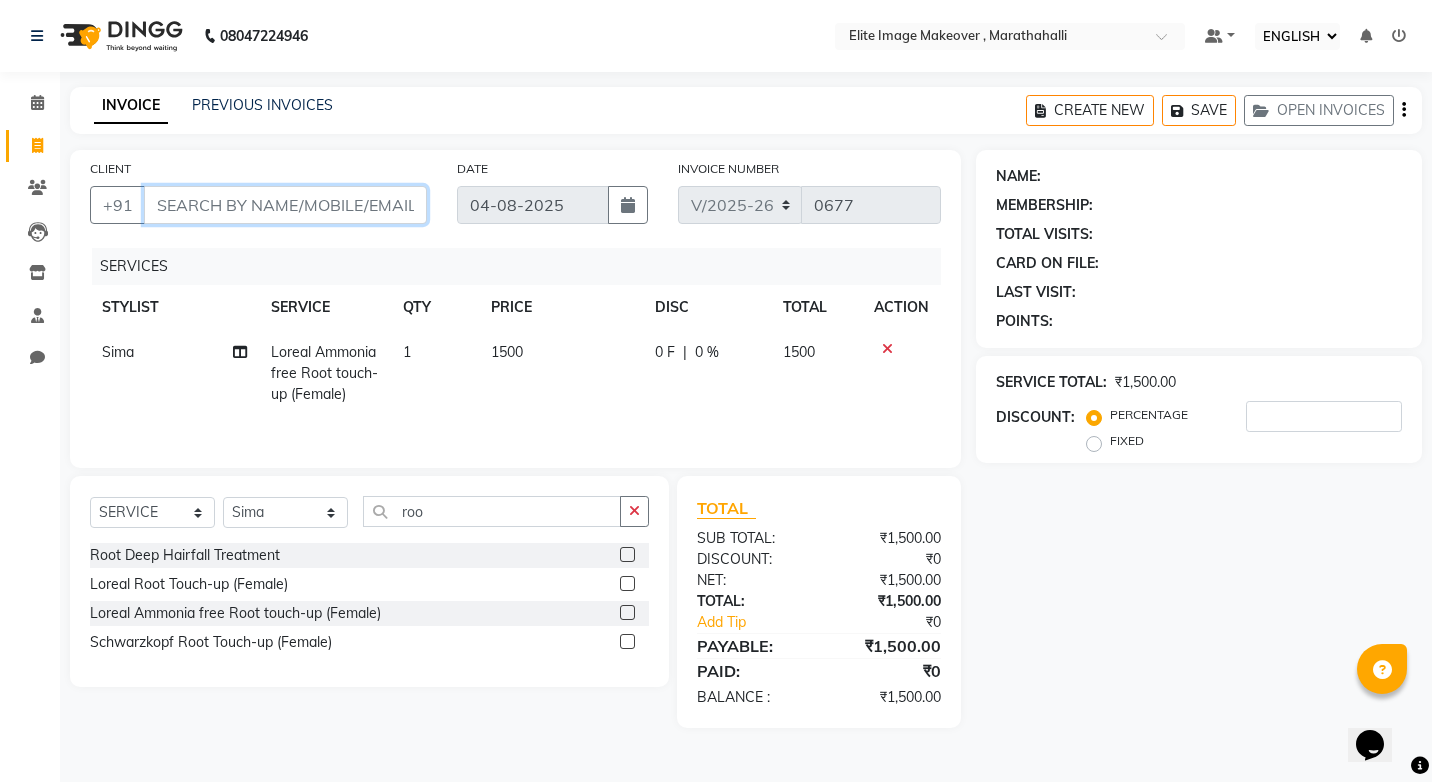 click on "CLIENT" at bounding box center [285, 205] 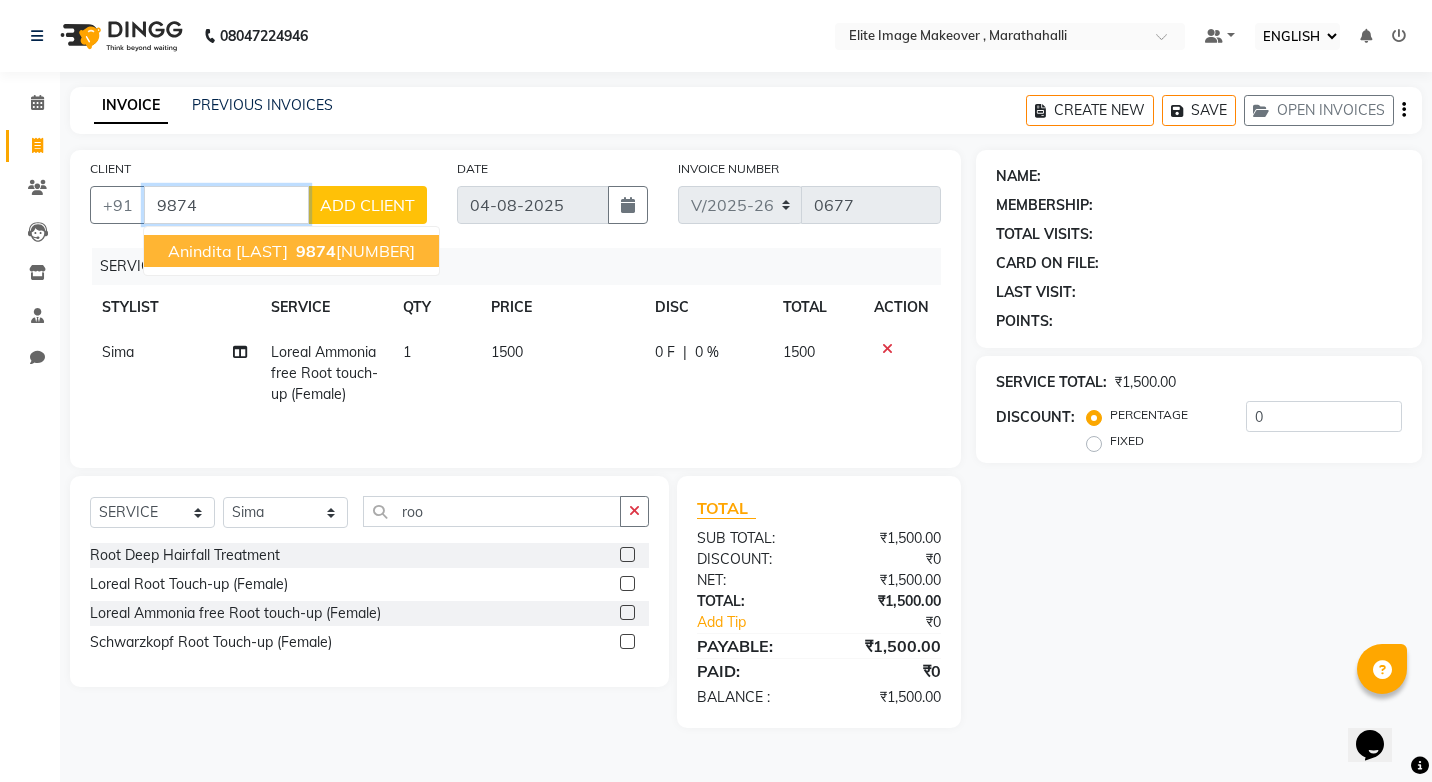 click on "Anindita [LAST]" at bounding box center (228, 251) 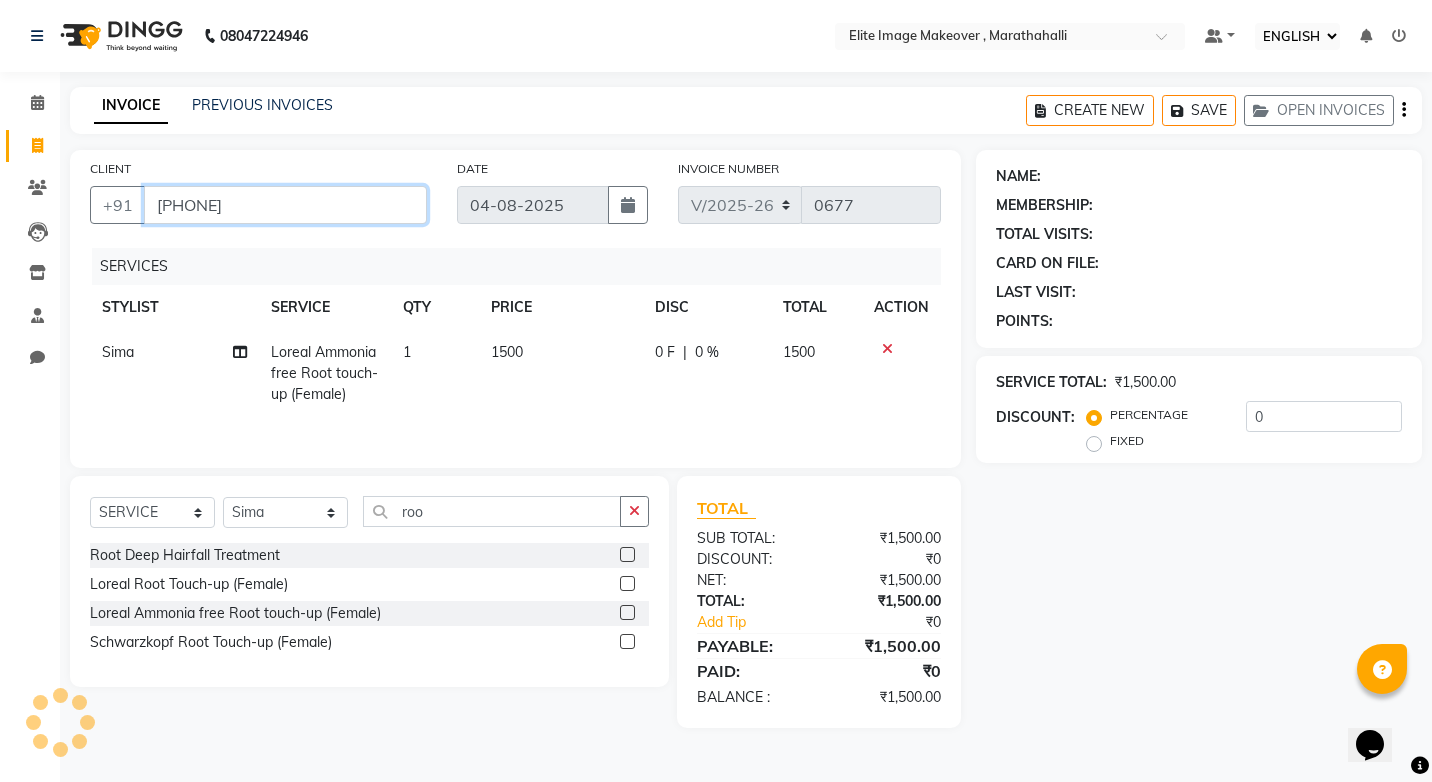 type on "[PHONE]" 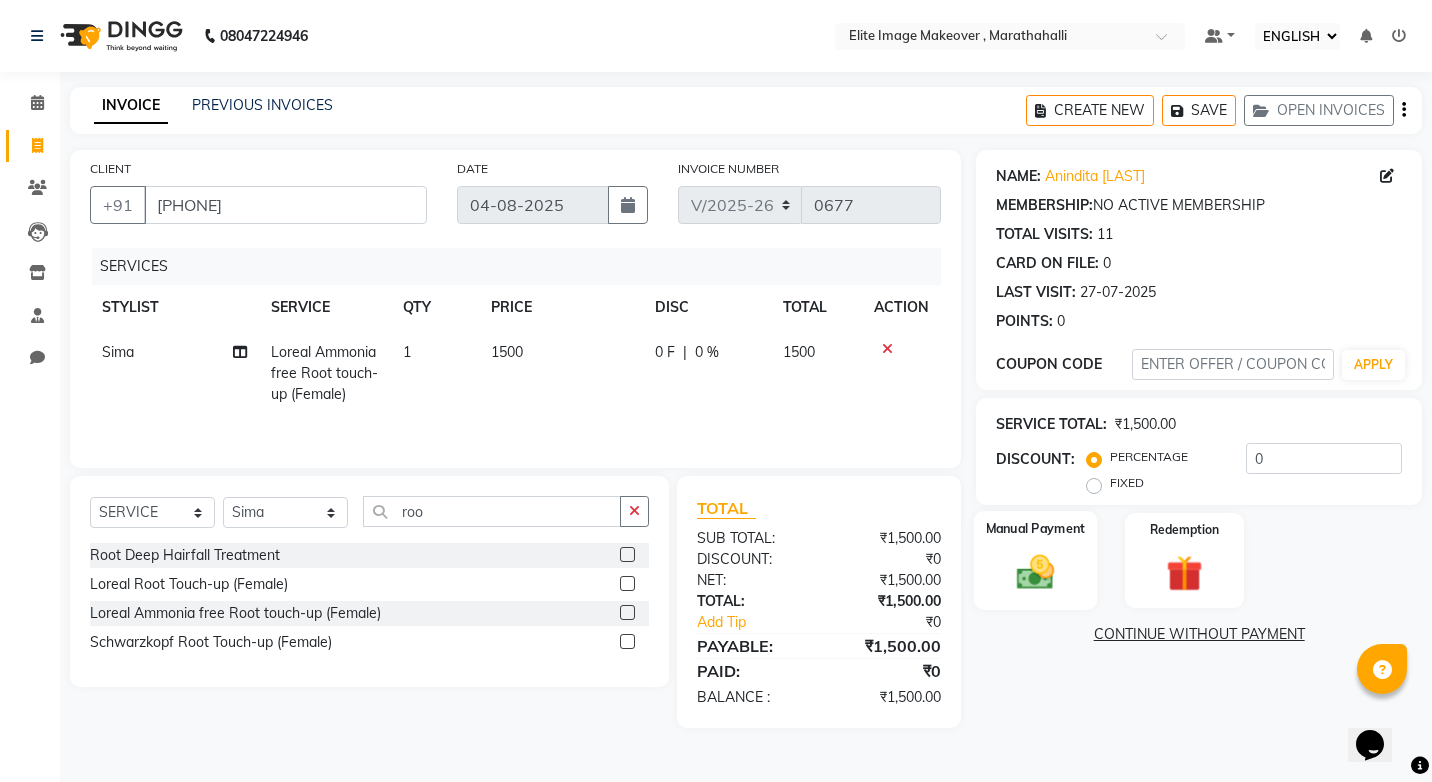 click 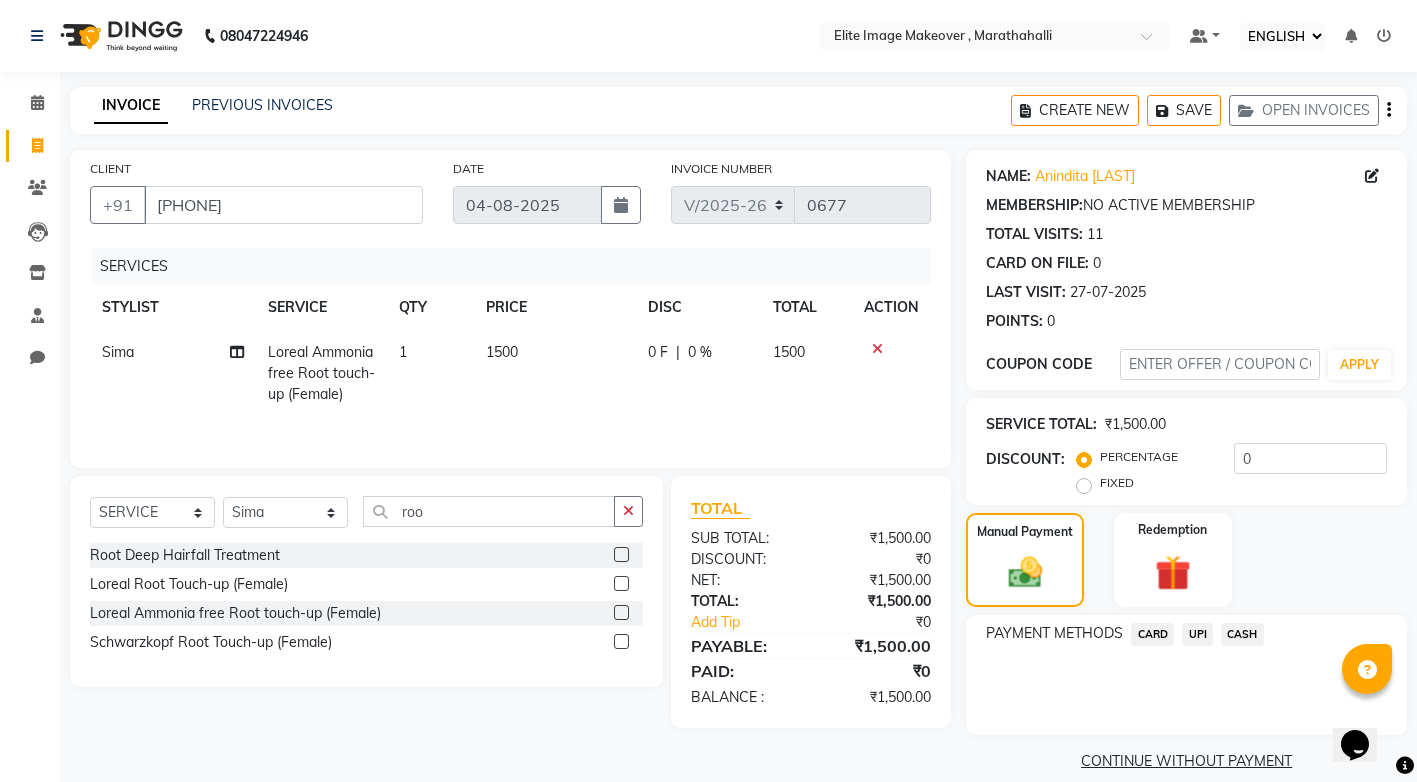 click on "UPI" 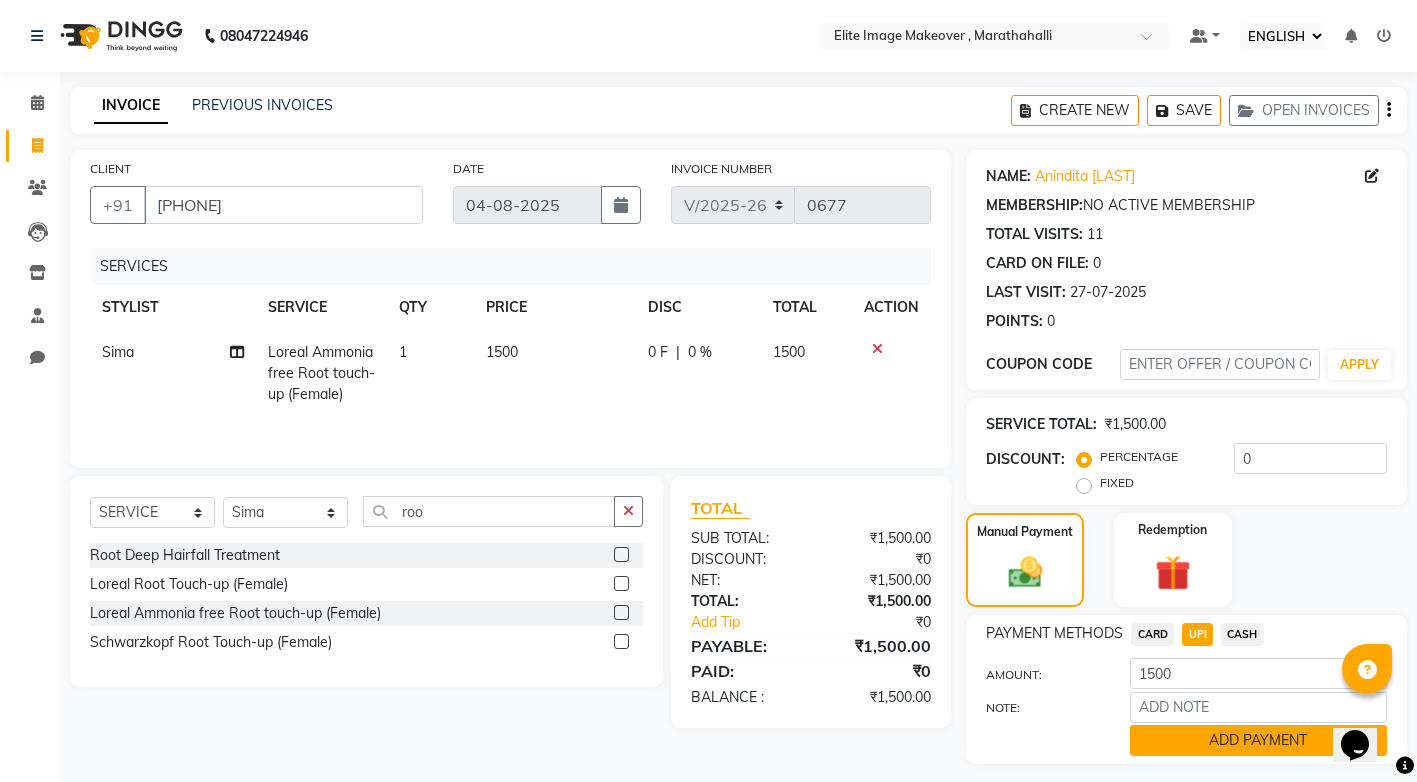 click on "ADD PAYMENT" 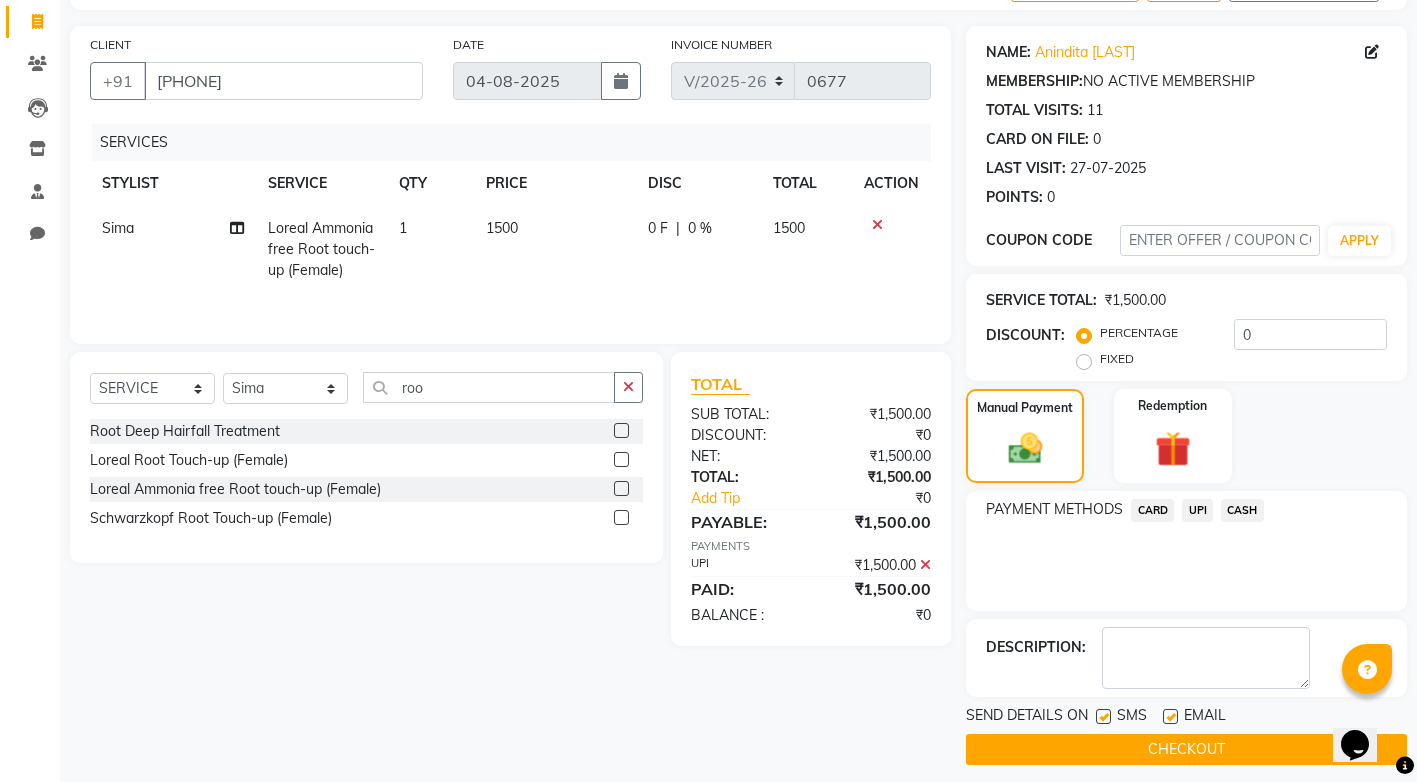 scroll, scrollTop: 137, scrollLeft: 0, axis: vertical 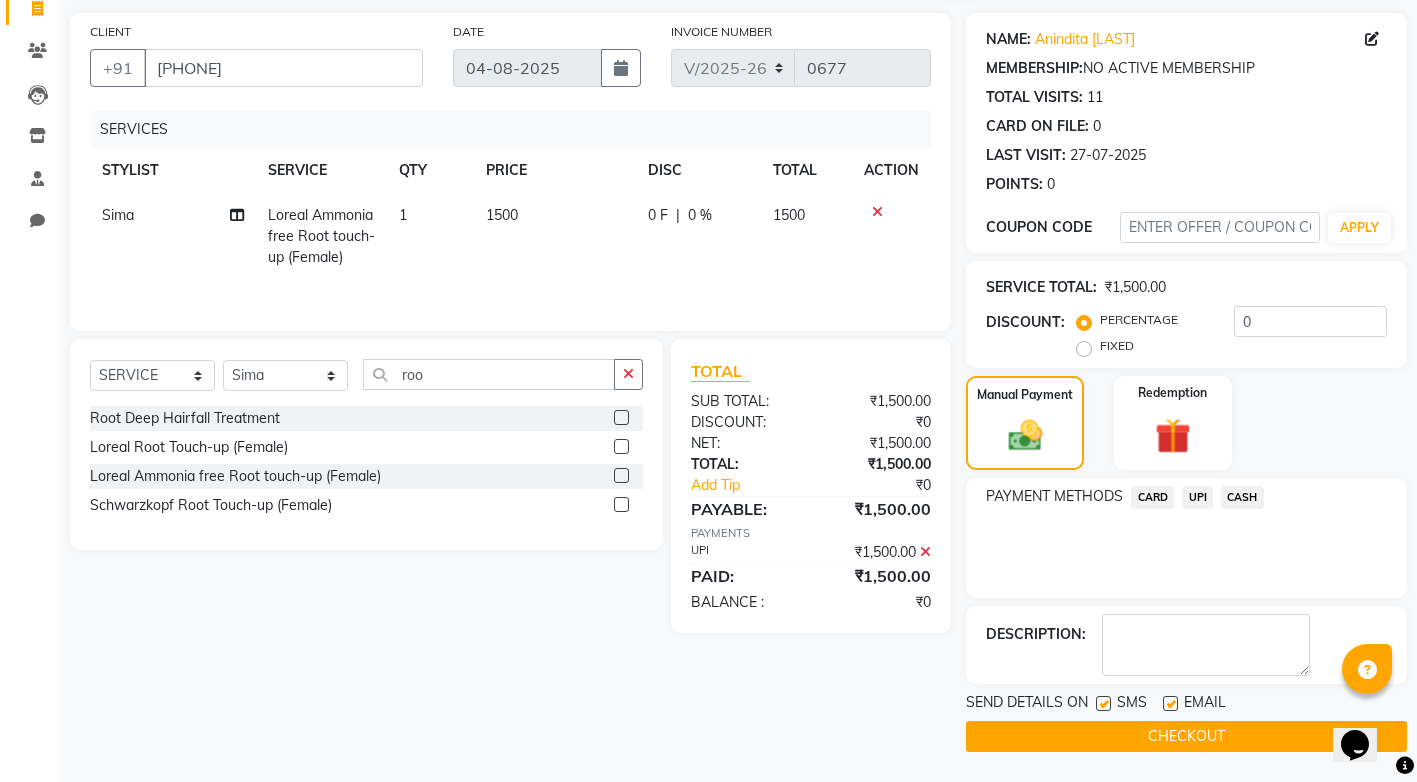 click on "CHECKOUT" 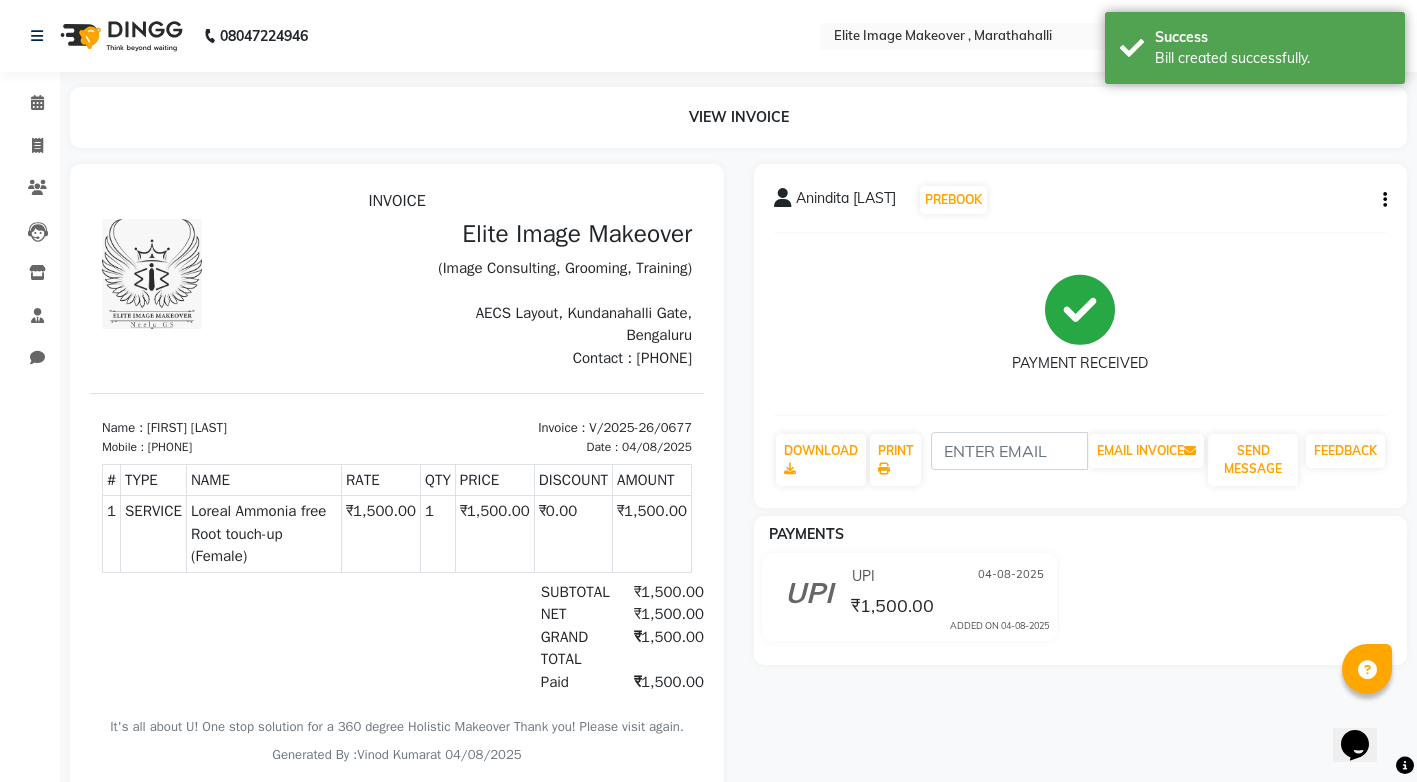 scroll, scrollTop: 0, scrollLeft: 0, axis: both 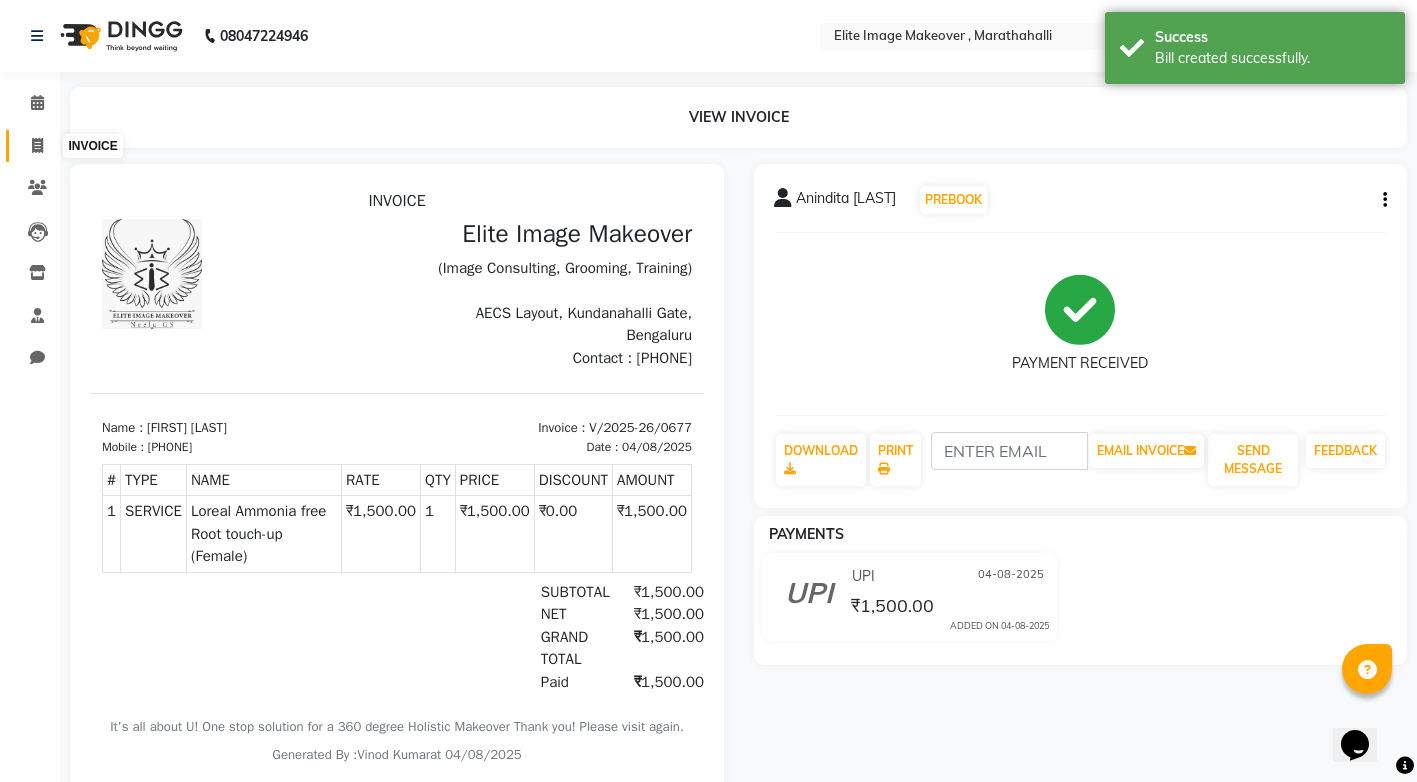 click 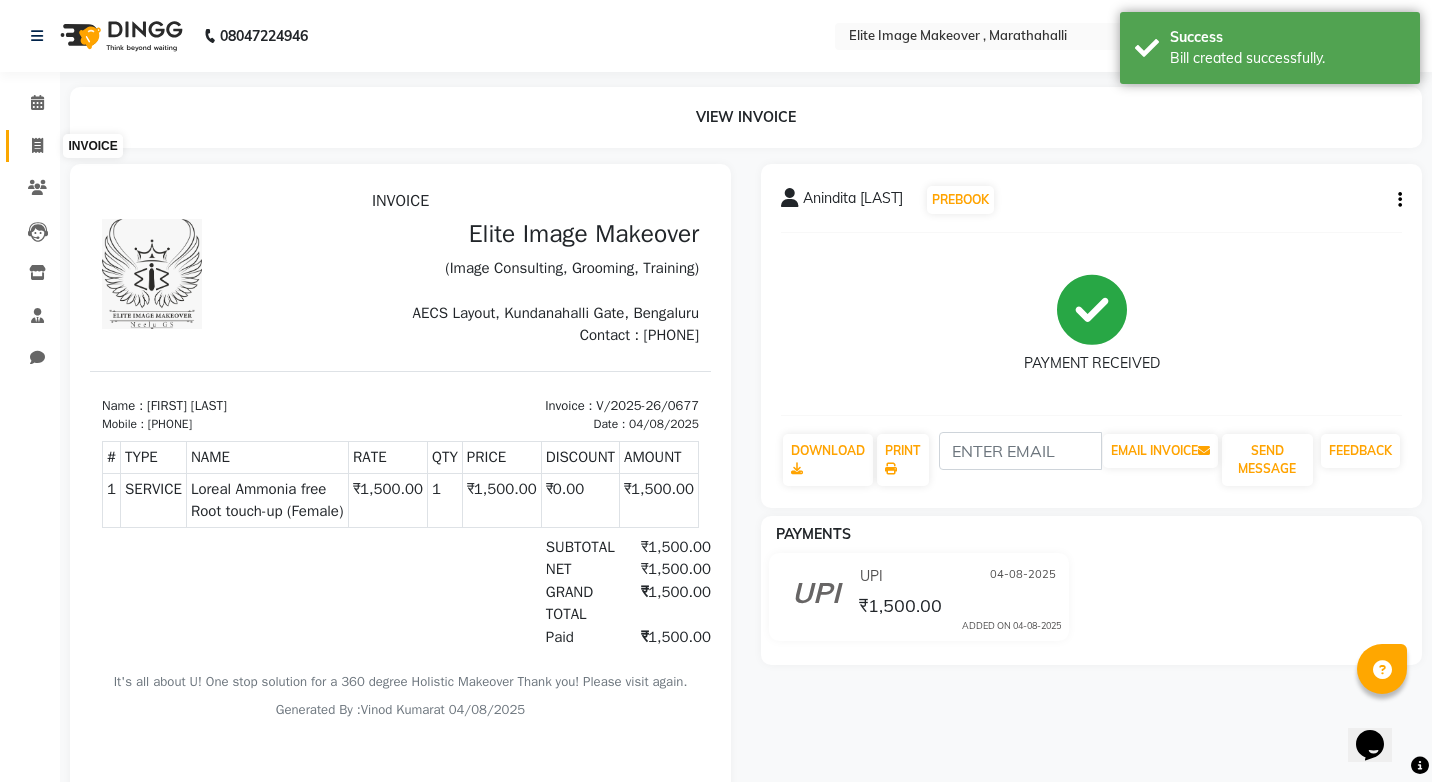select on "service" 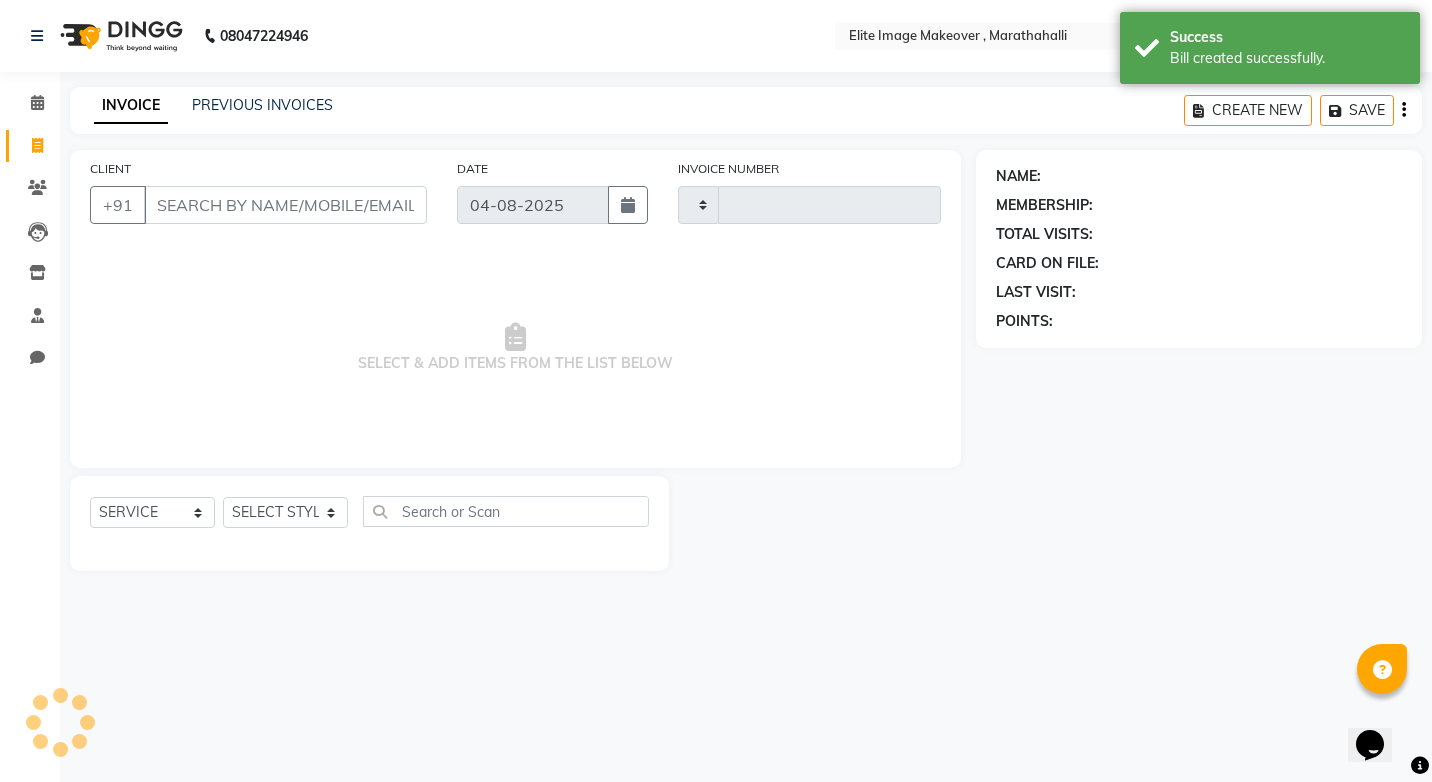 type on "0678" 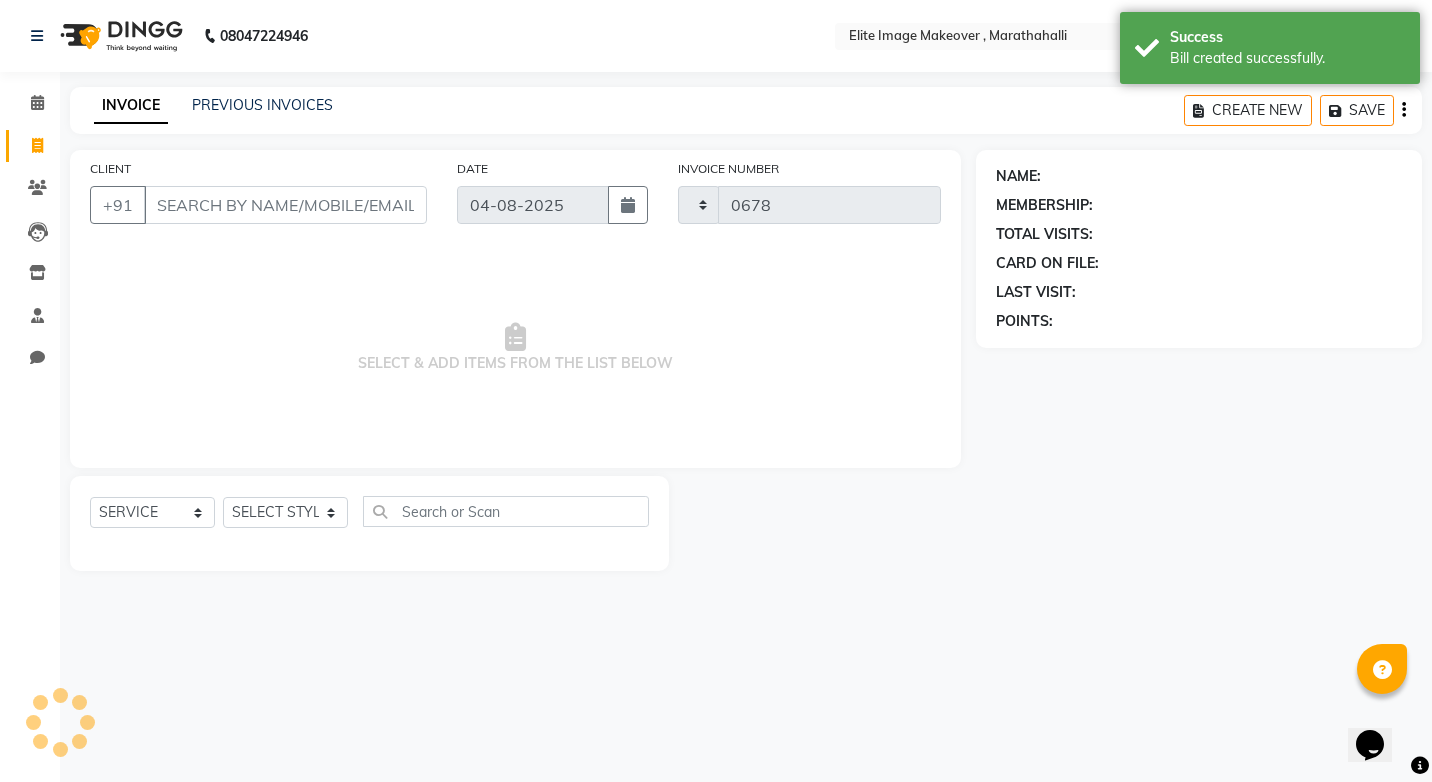 select on "8005" 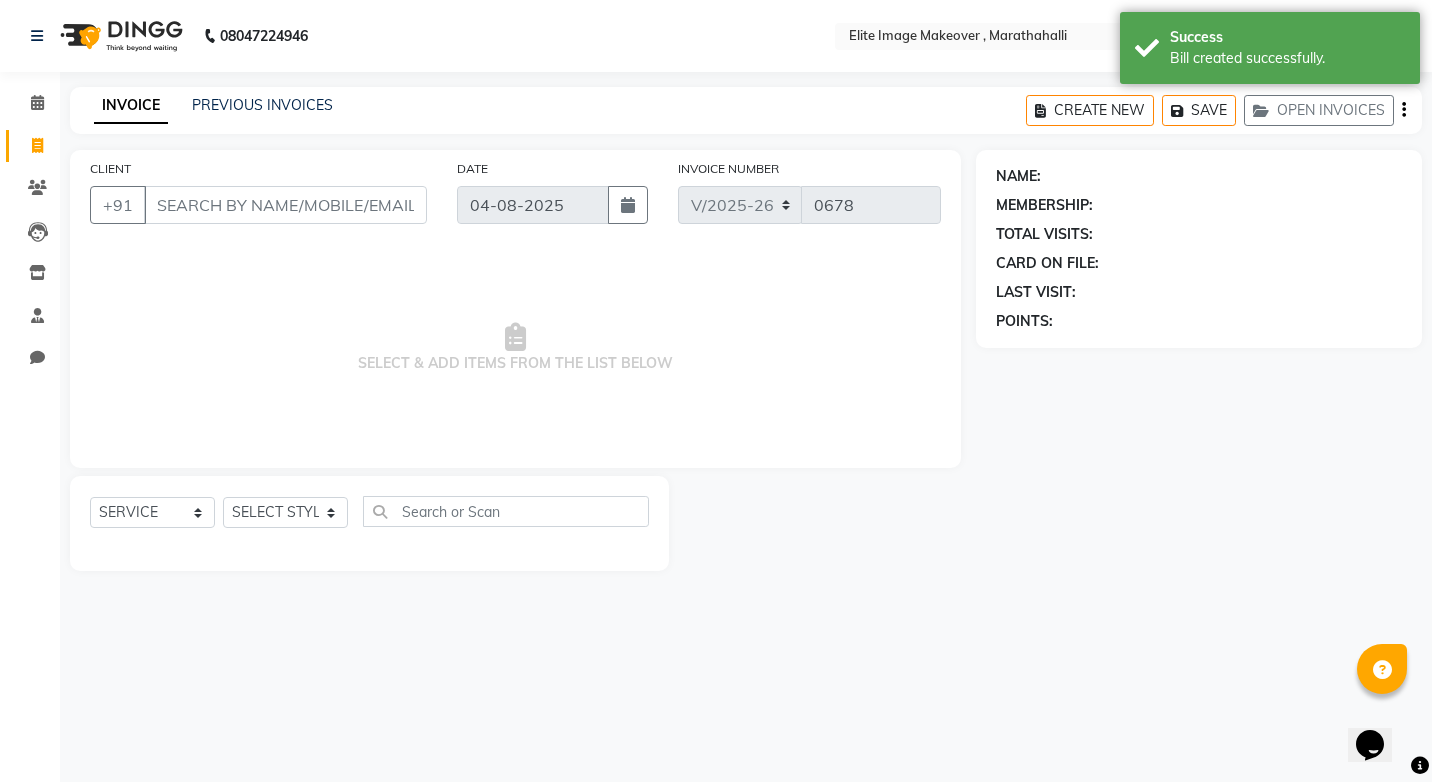 click on "CLIENT" at bounding box center [285, 205] 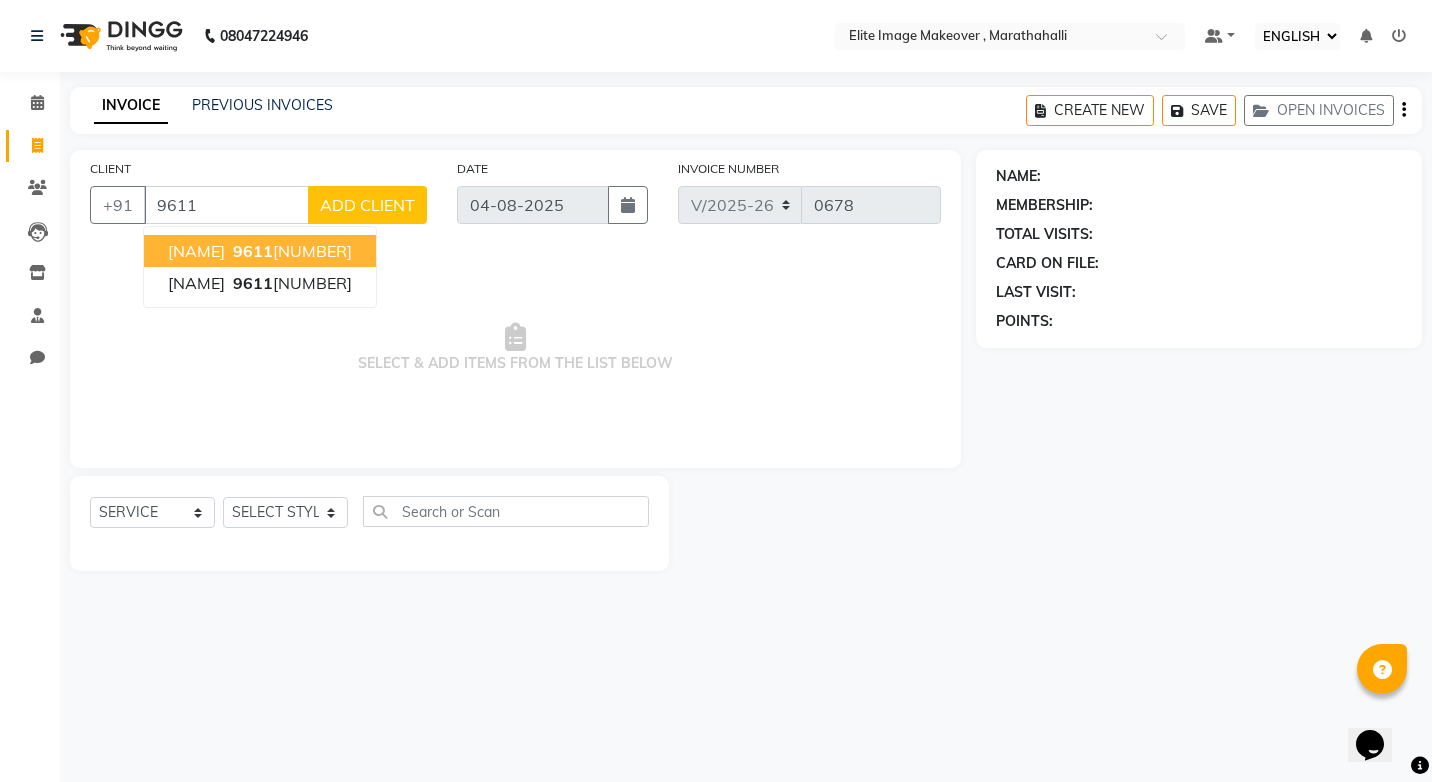 click on "[PHONE]" at bounding box center (290, 251) 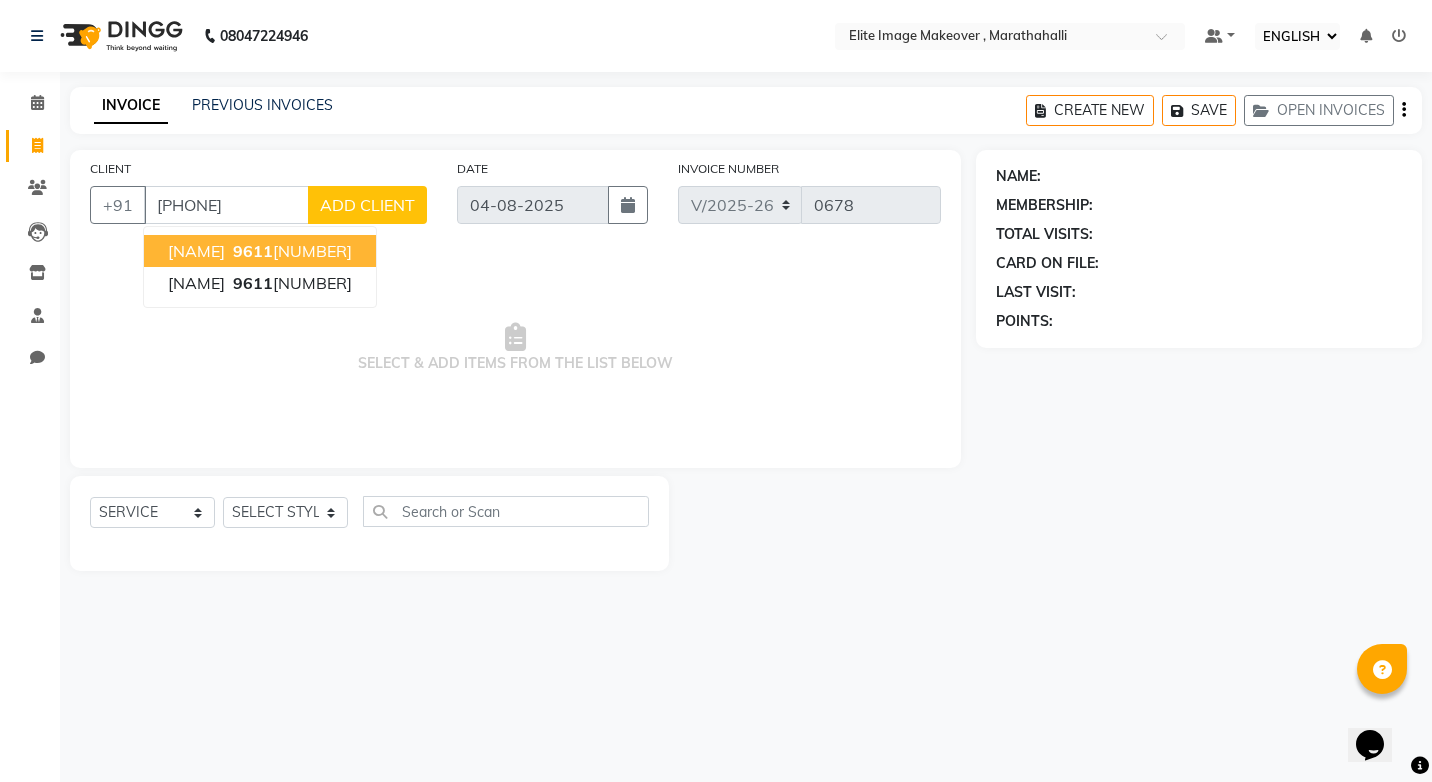 type on "[PHONE]" 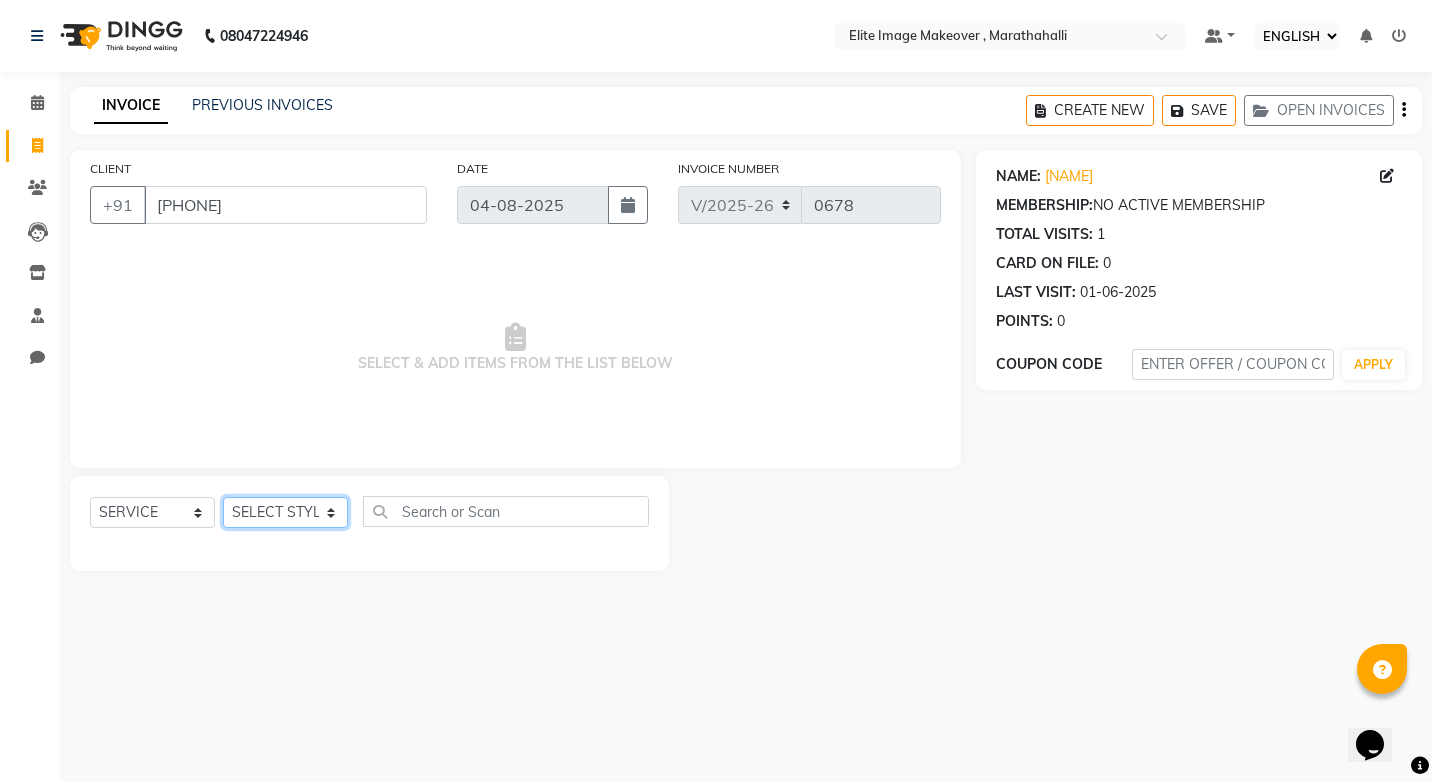 click on "SELECT STYLIST Chaya Khushi Kumari Neelu [LAST] Raju Sajid Shadab Sima Vinod Kumar" 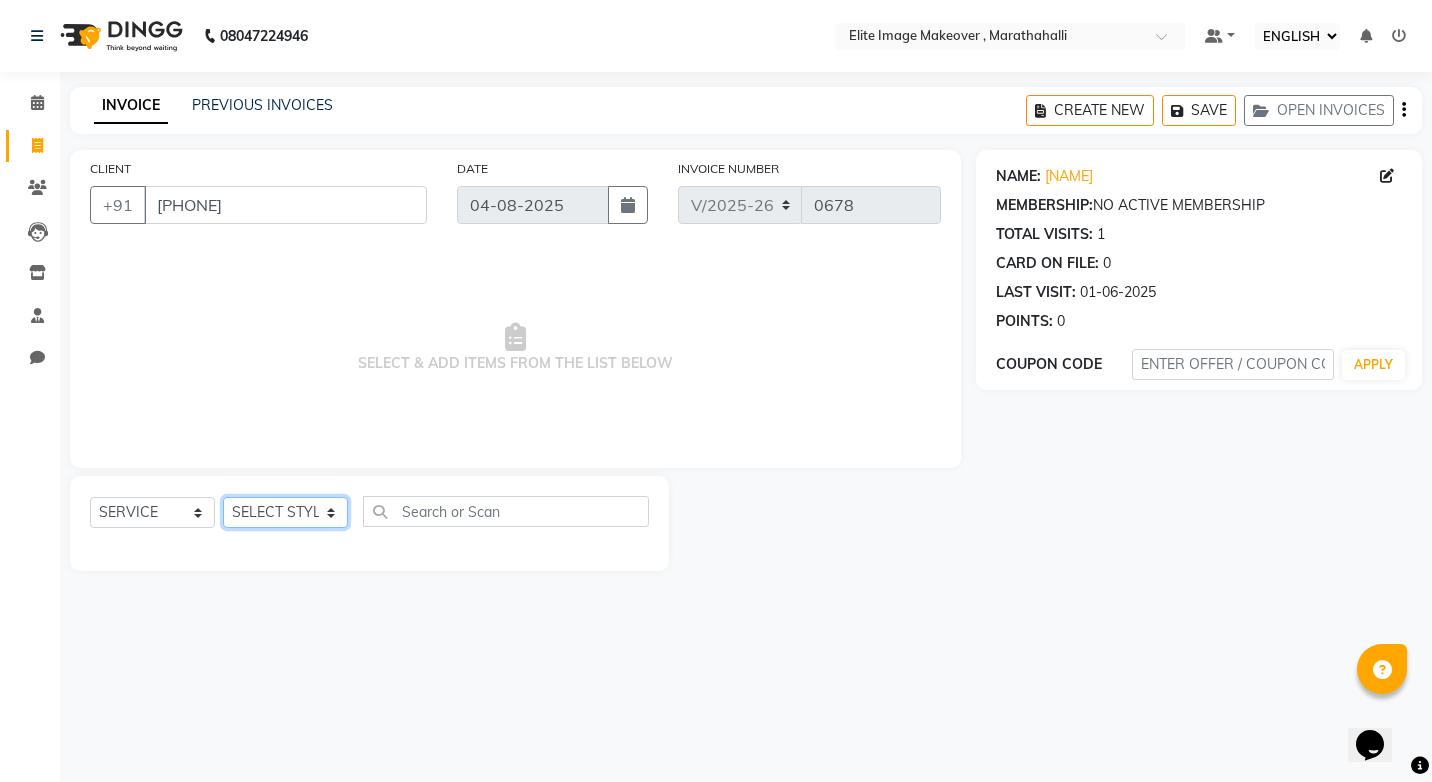 select on "77675" 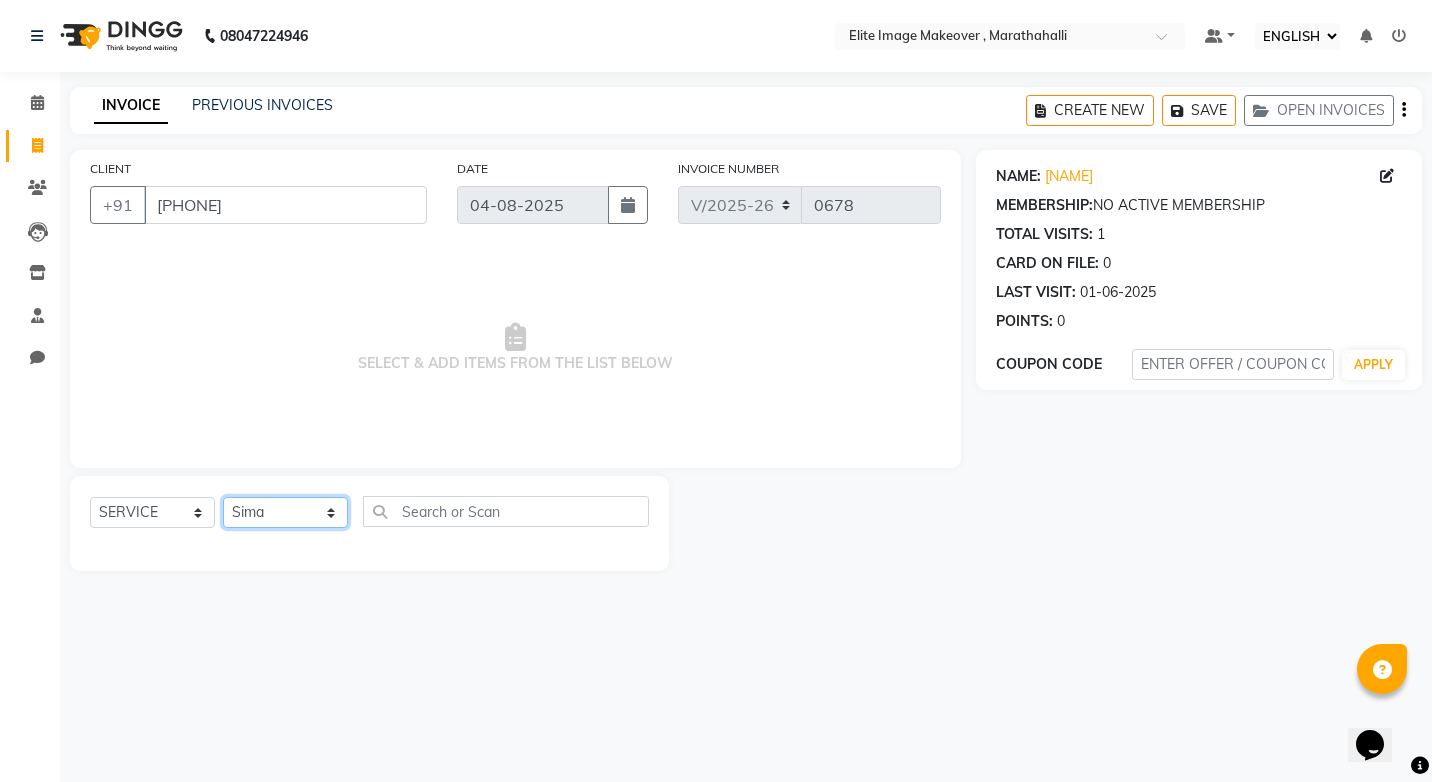 click on "SELECT STYLIST Chaya Khushi Kumari Neelu [LAST] Raju Sajid Shadab Sima Vinod Kumar" 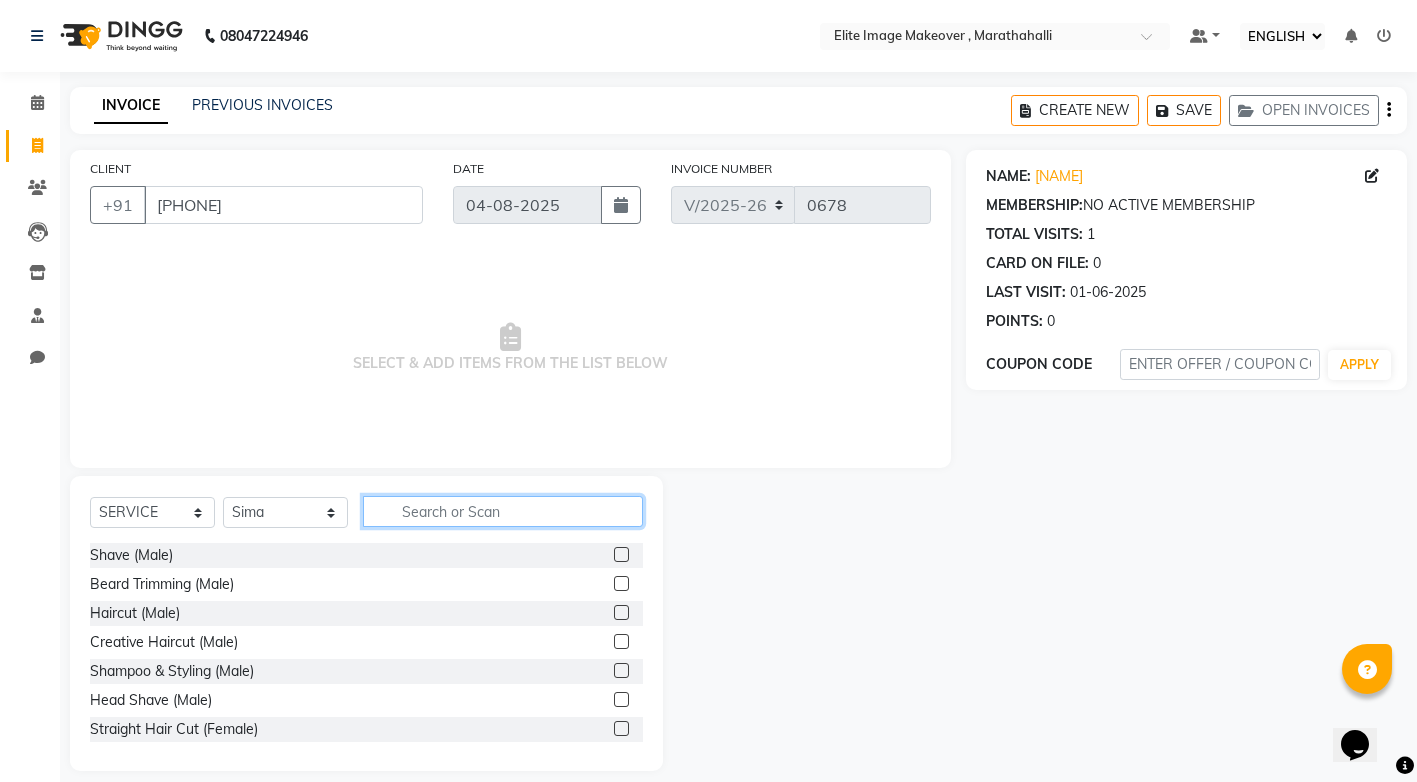 click 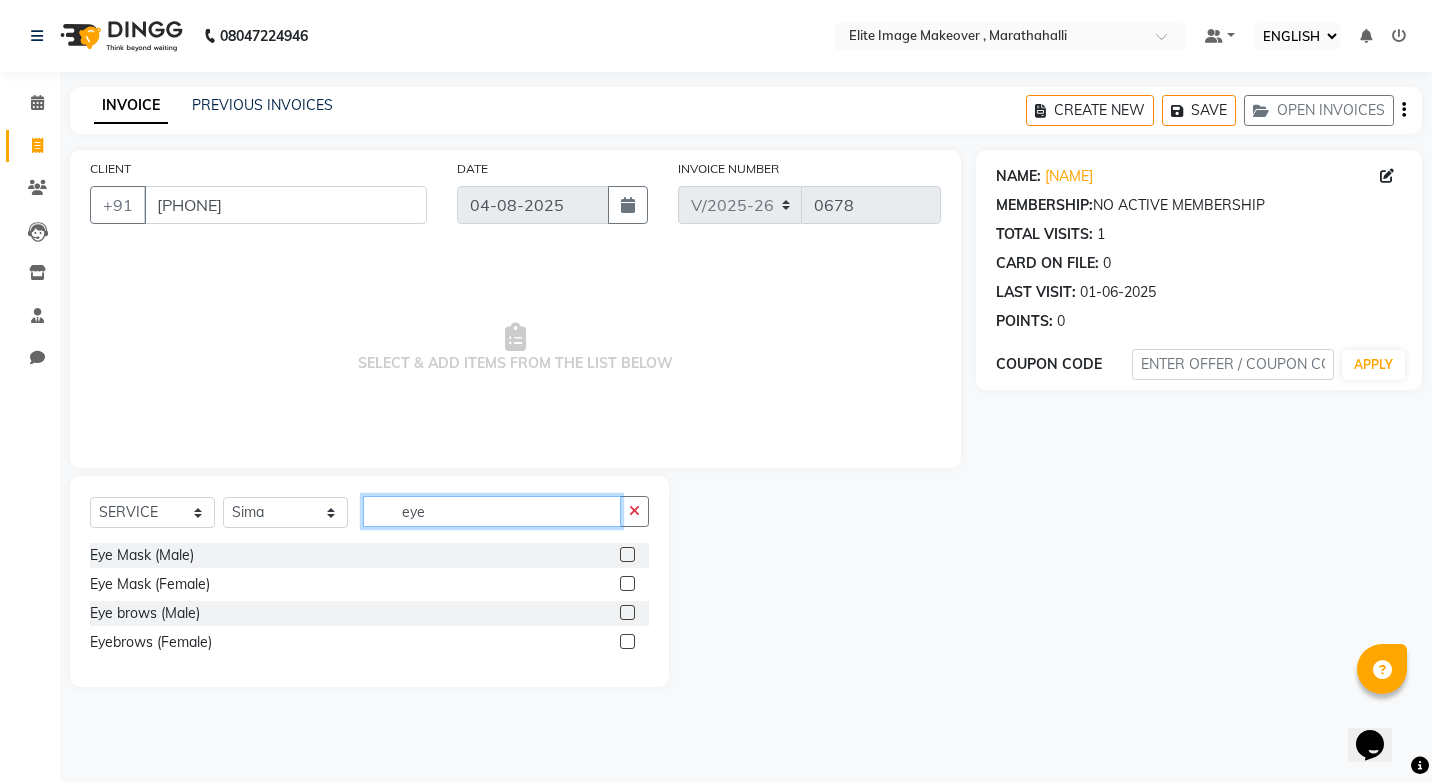 type on "eye" 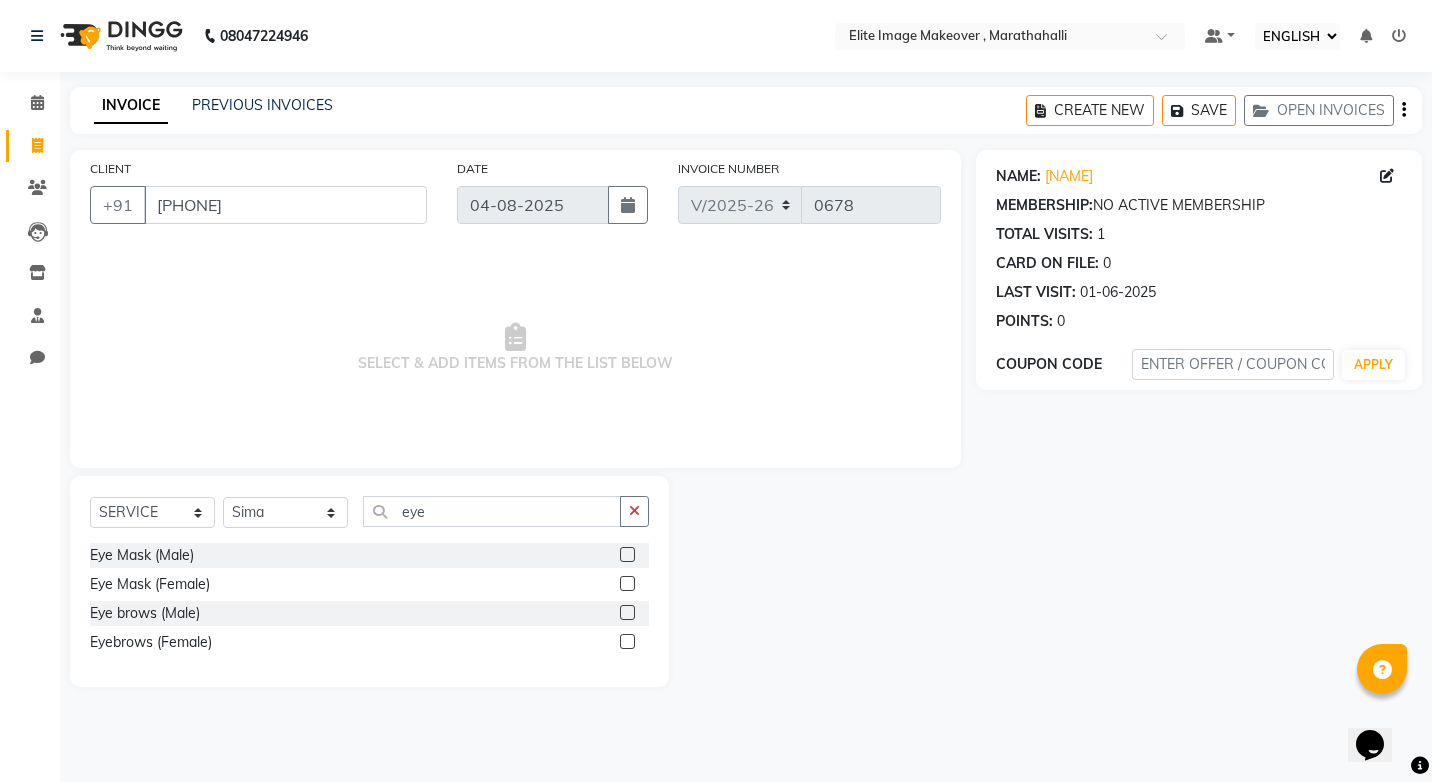 click 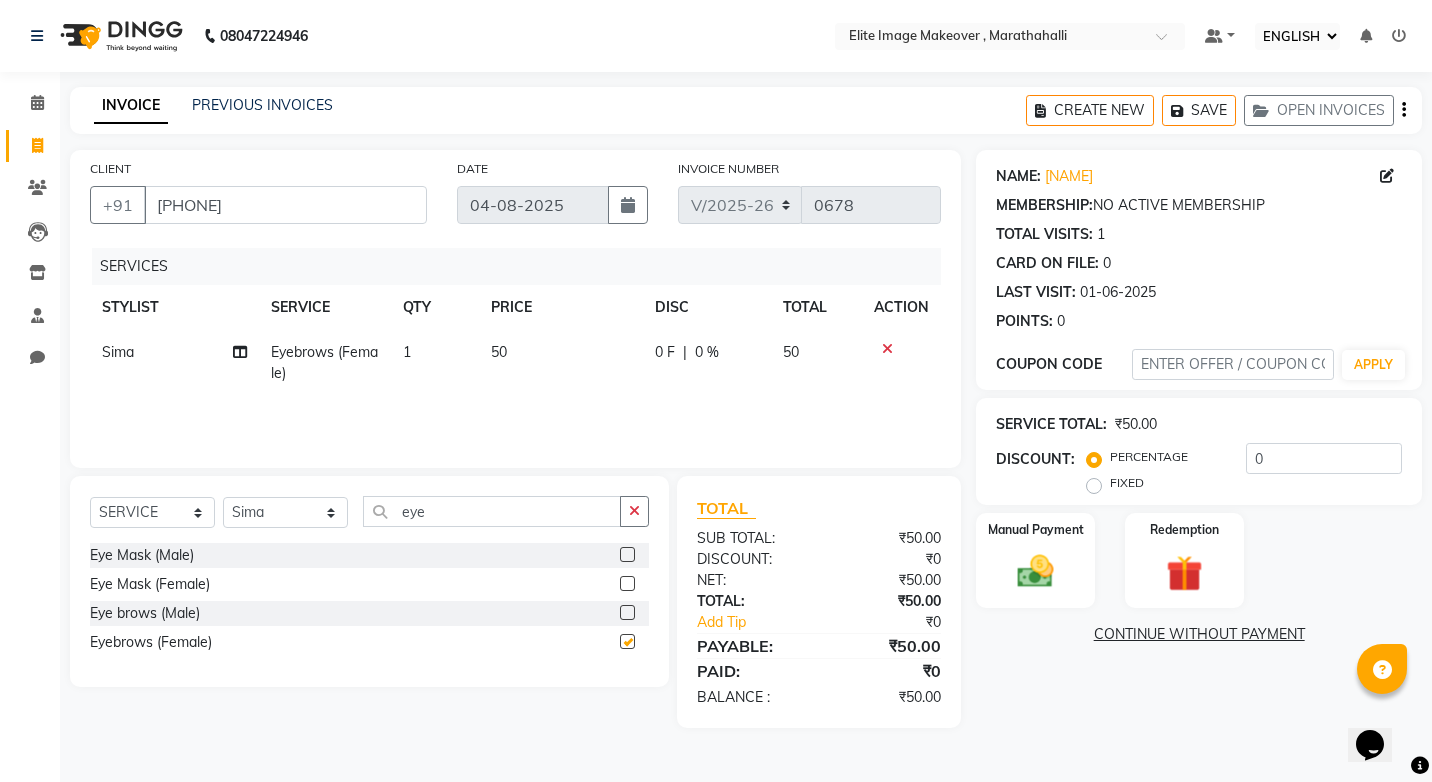 checkbox on "false" 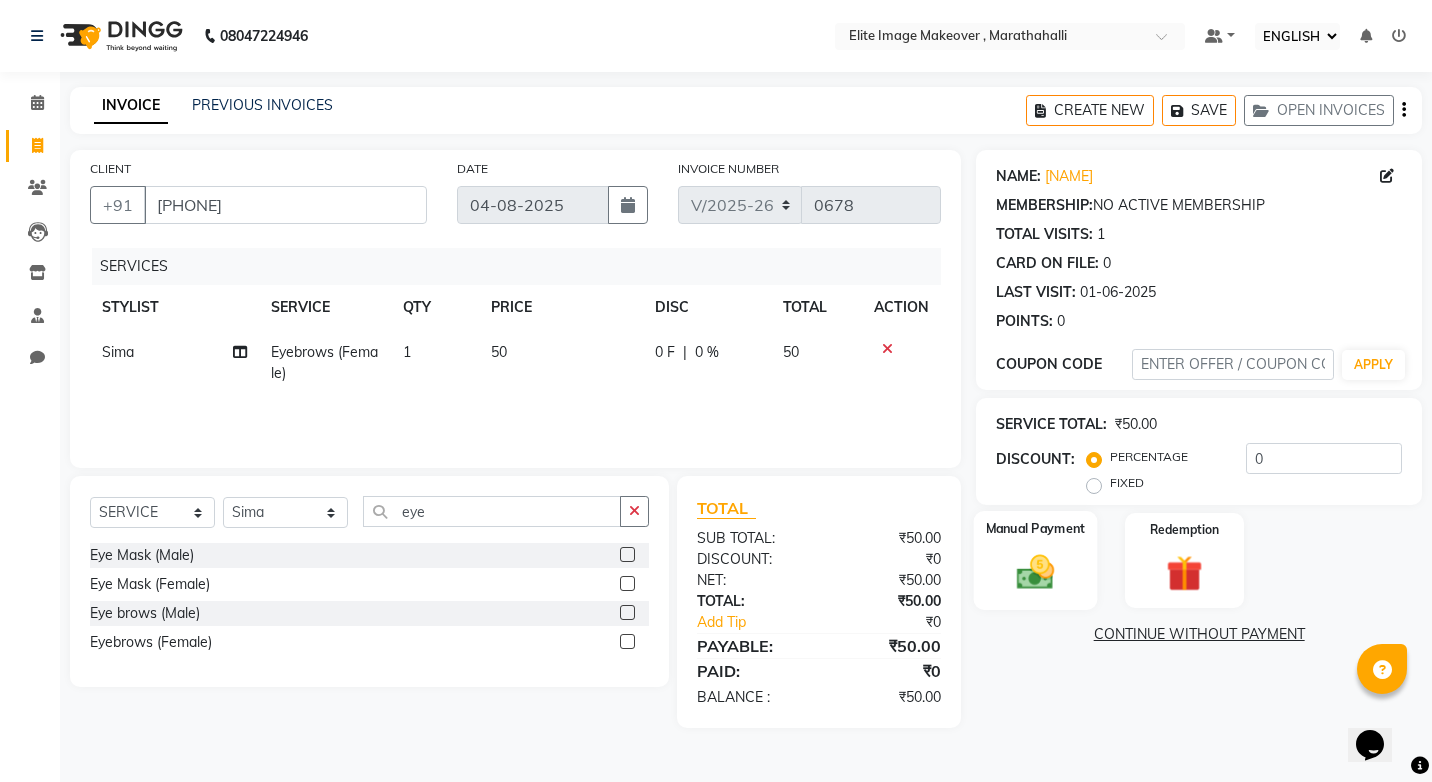 click 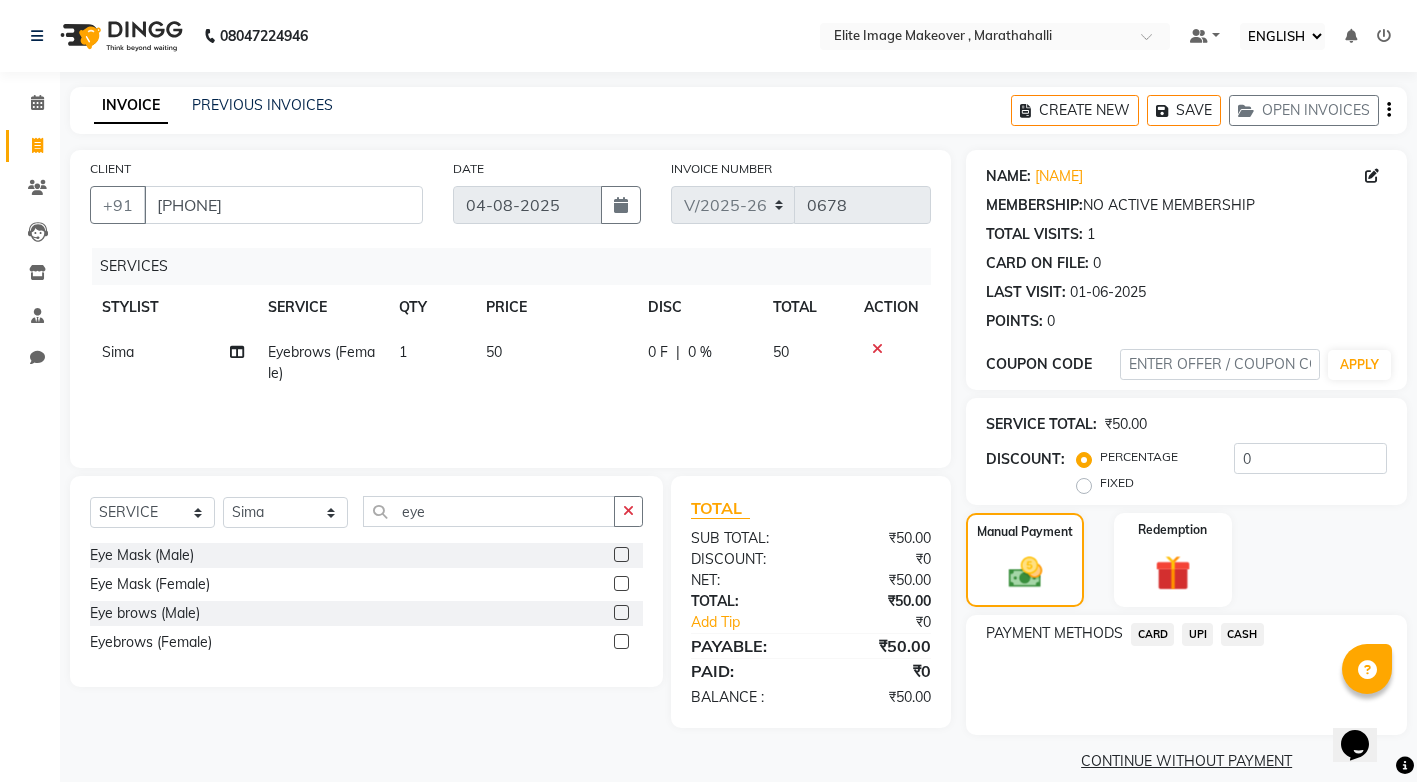 click on "UPI" 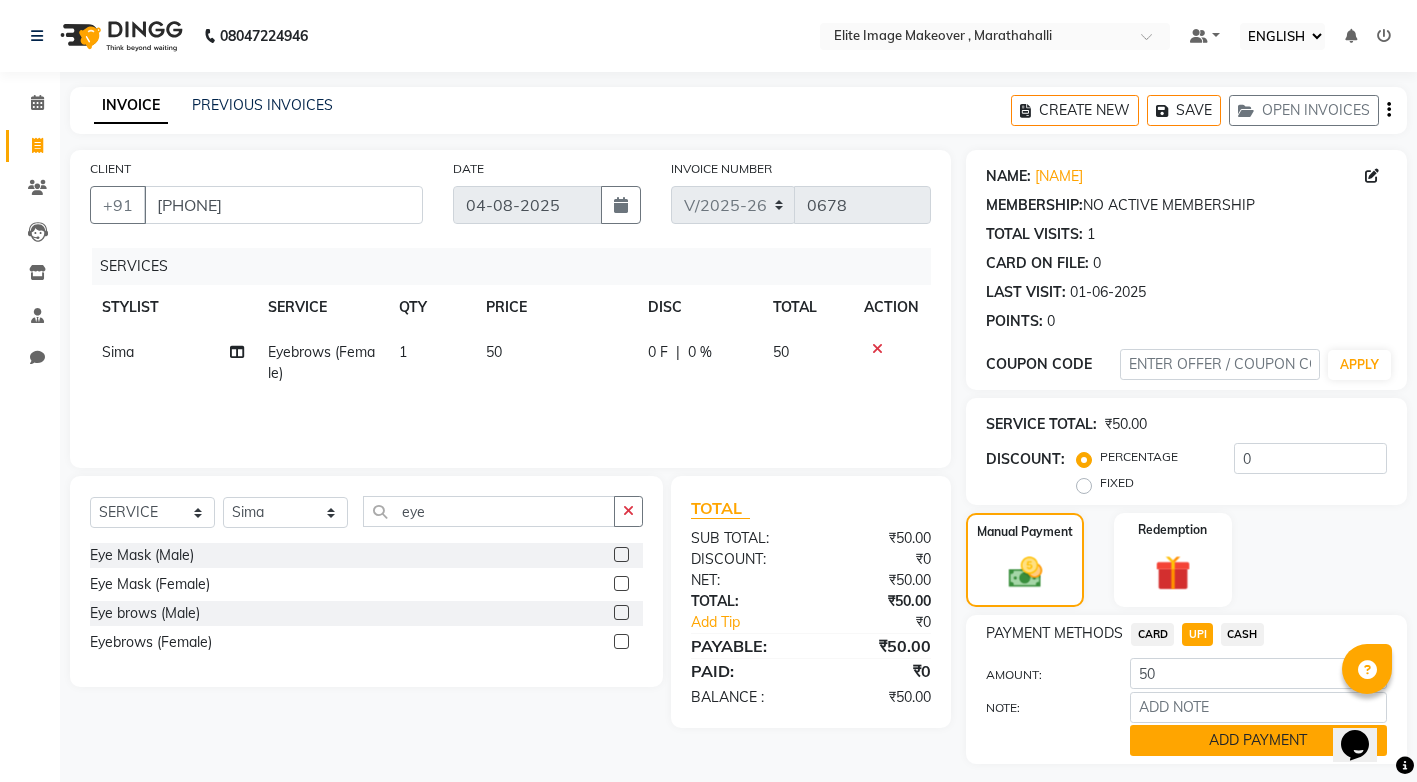 click on "ADD PAYMENT" 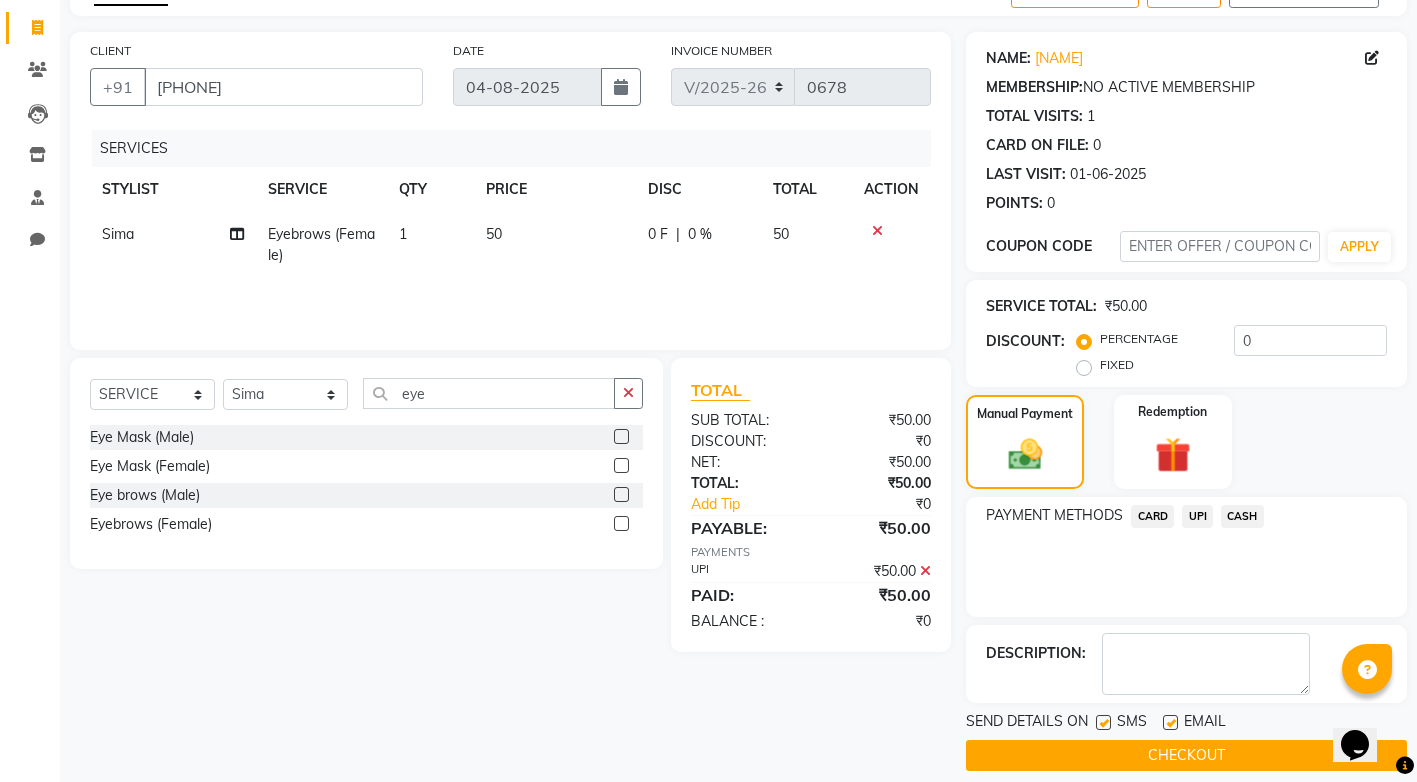 scroll, scrollTop: 137, scrollLeft: 0, axis: vertical 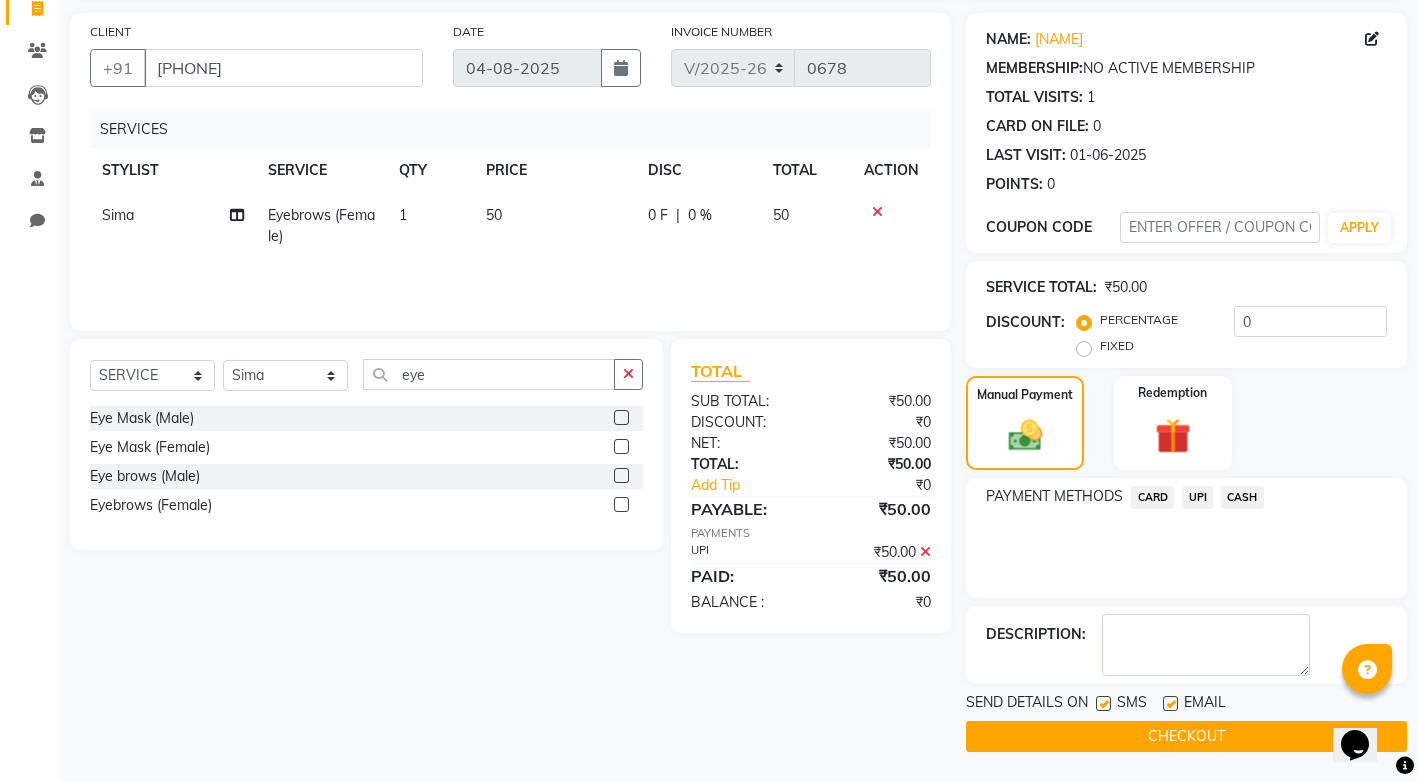 click on "CHECKOUT" 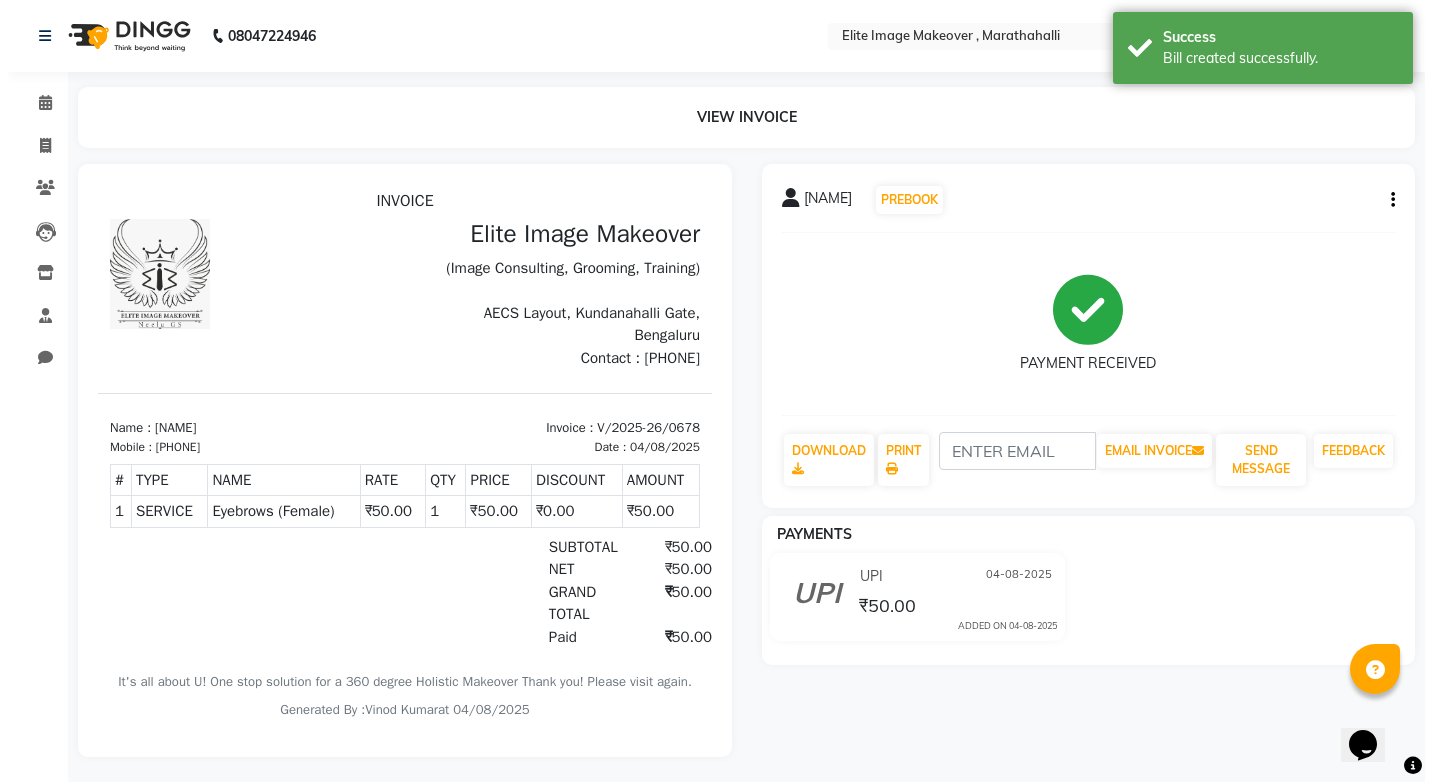 scroll, scrollTop: 0, scrollLeft: 0, axis: both 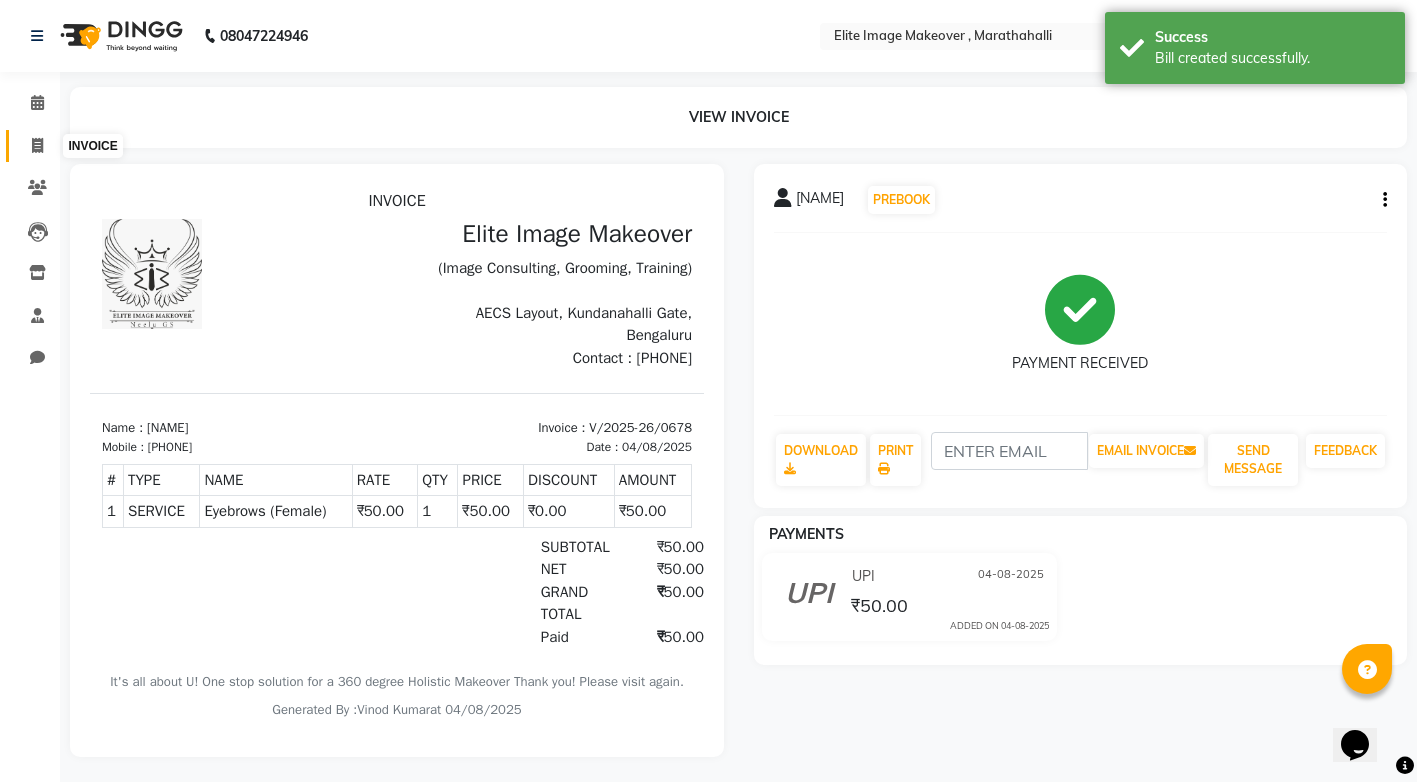 click 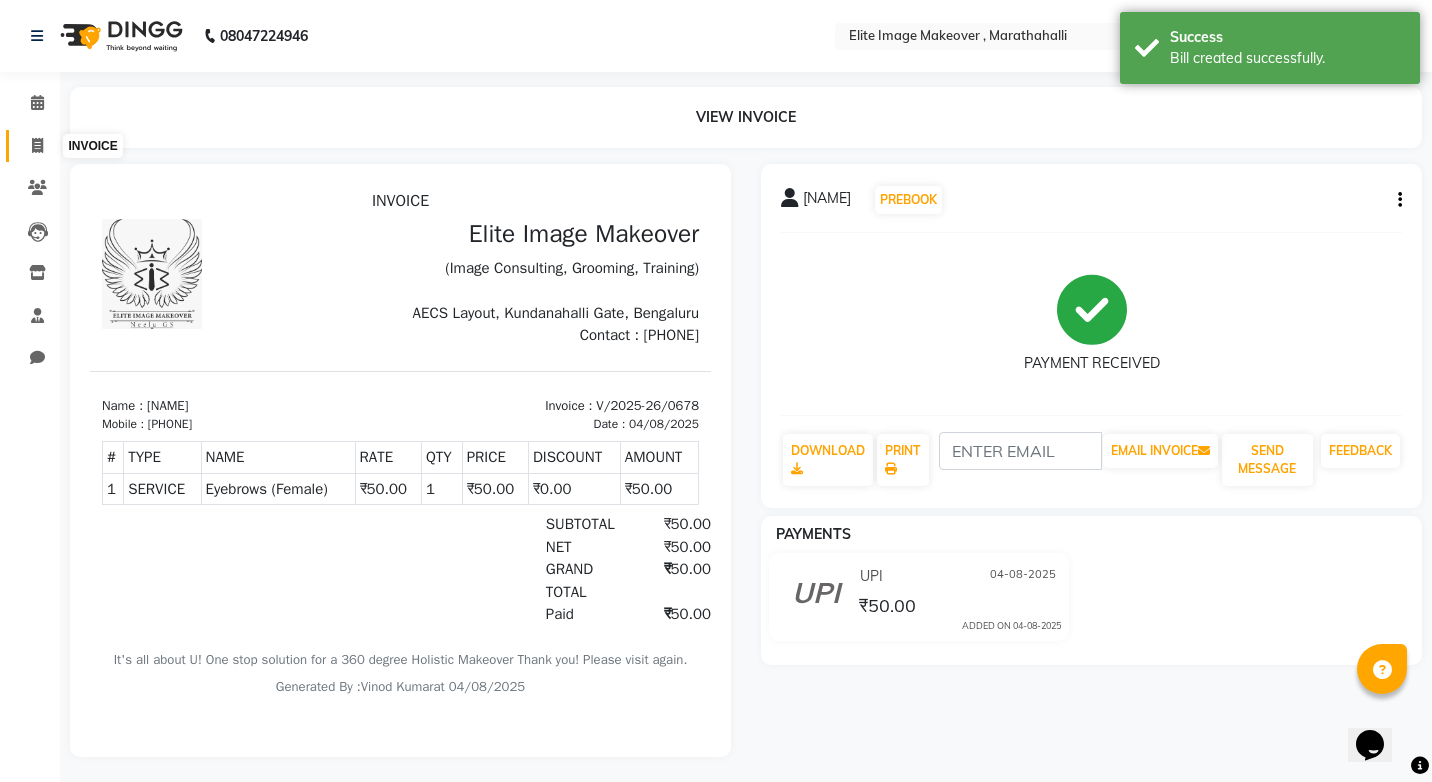 select on "service" 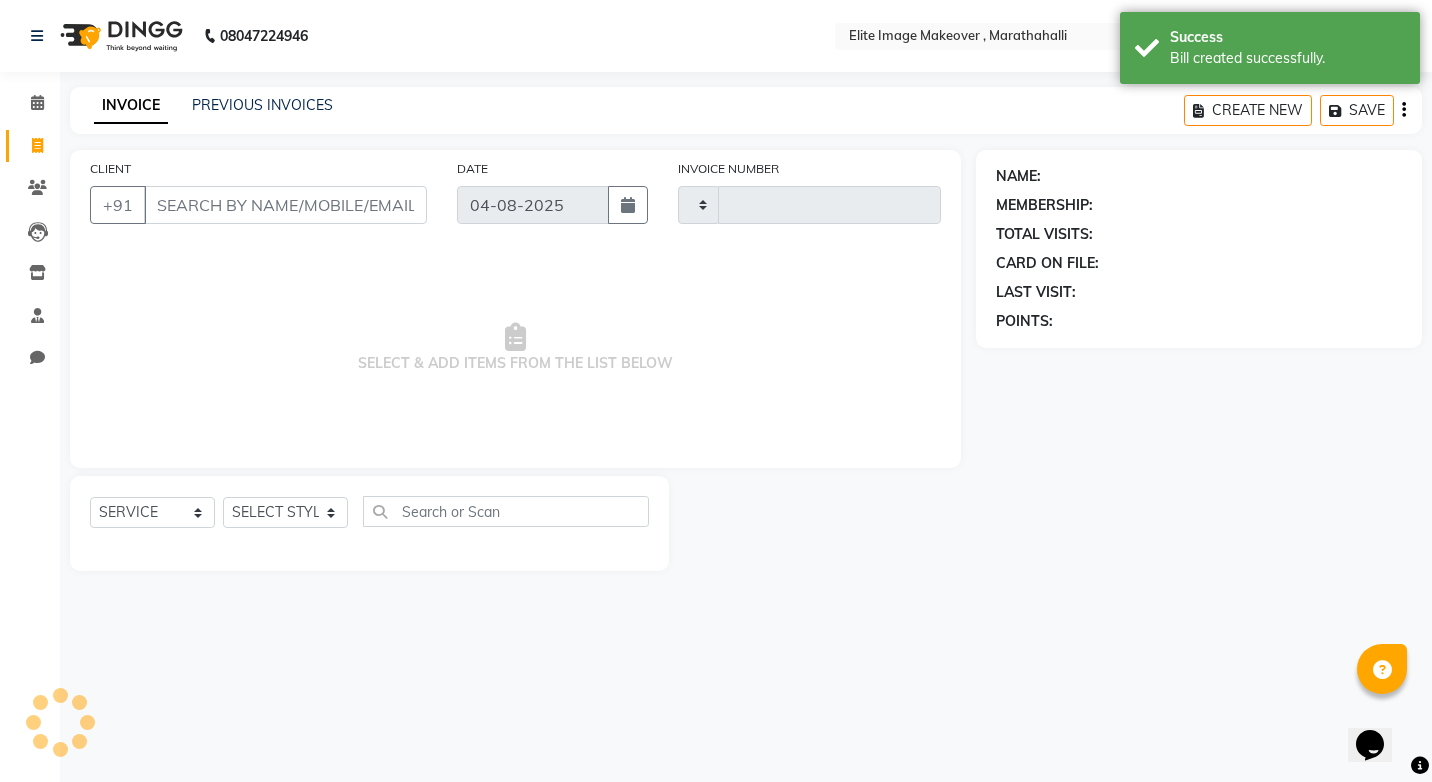 type on "0679" 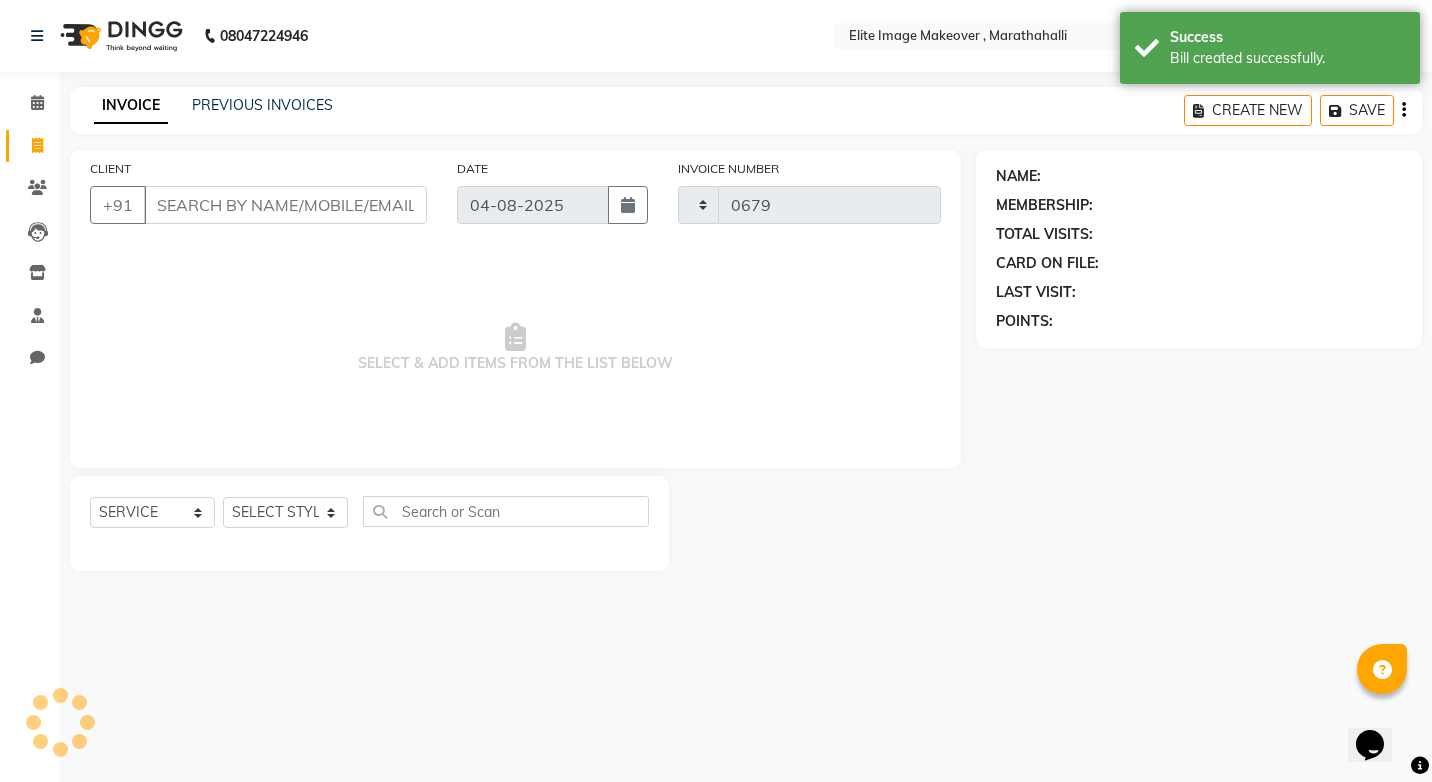 select on "8005" 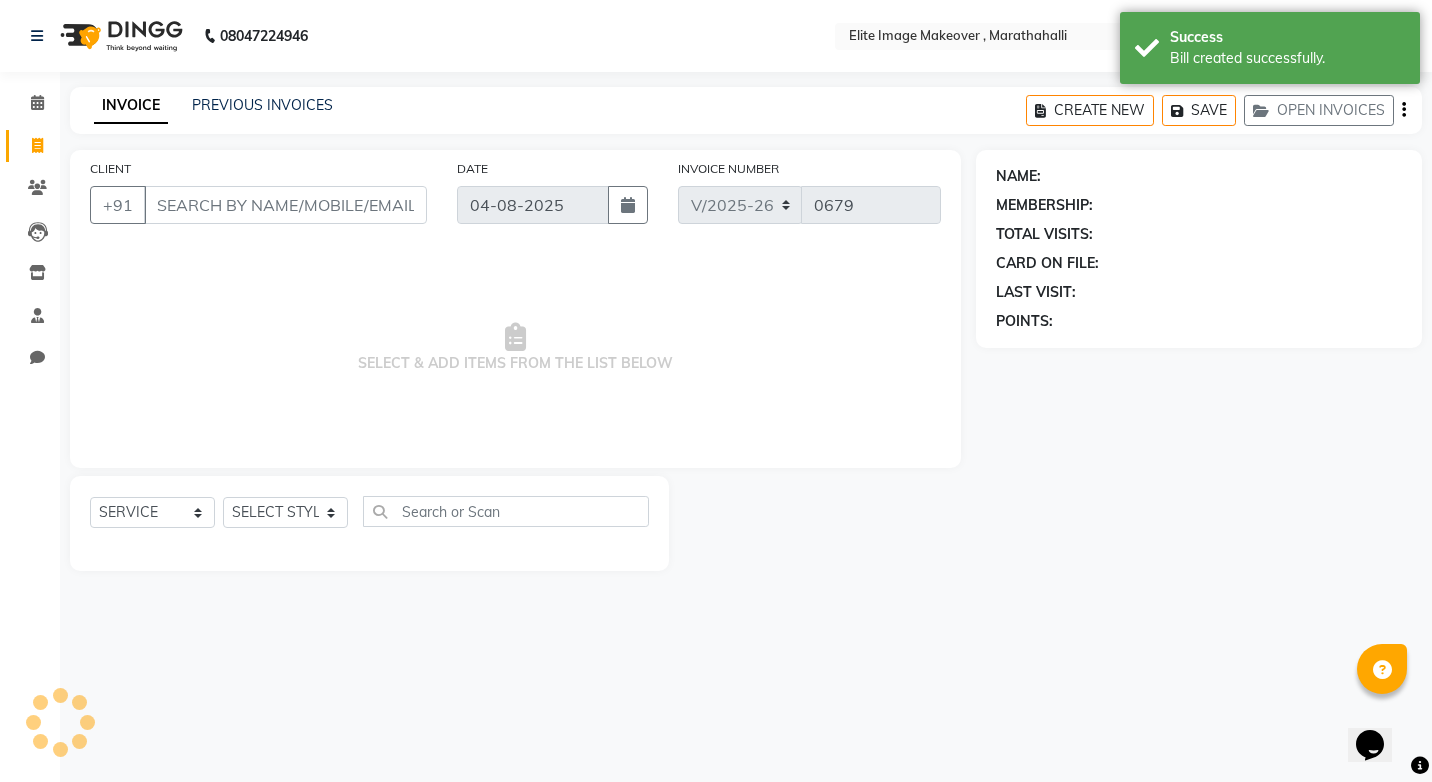 click on "CLIENT" at bounding box center (285, 205) 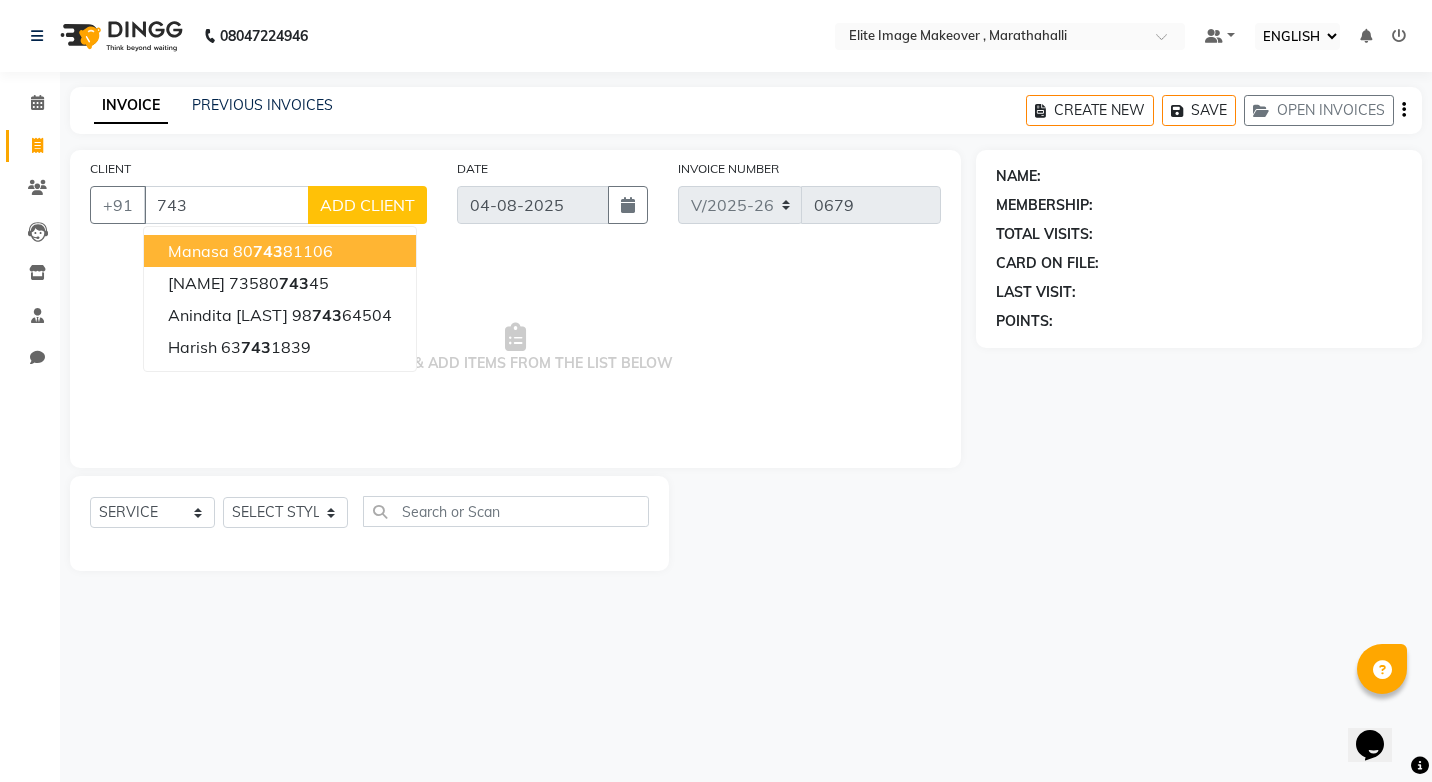 click on "743" at bounding box center (226, 205) 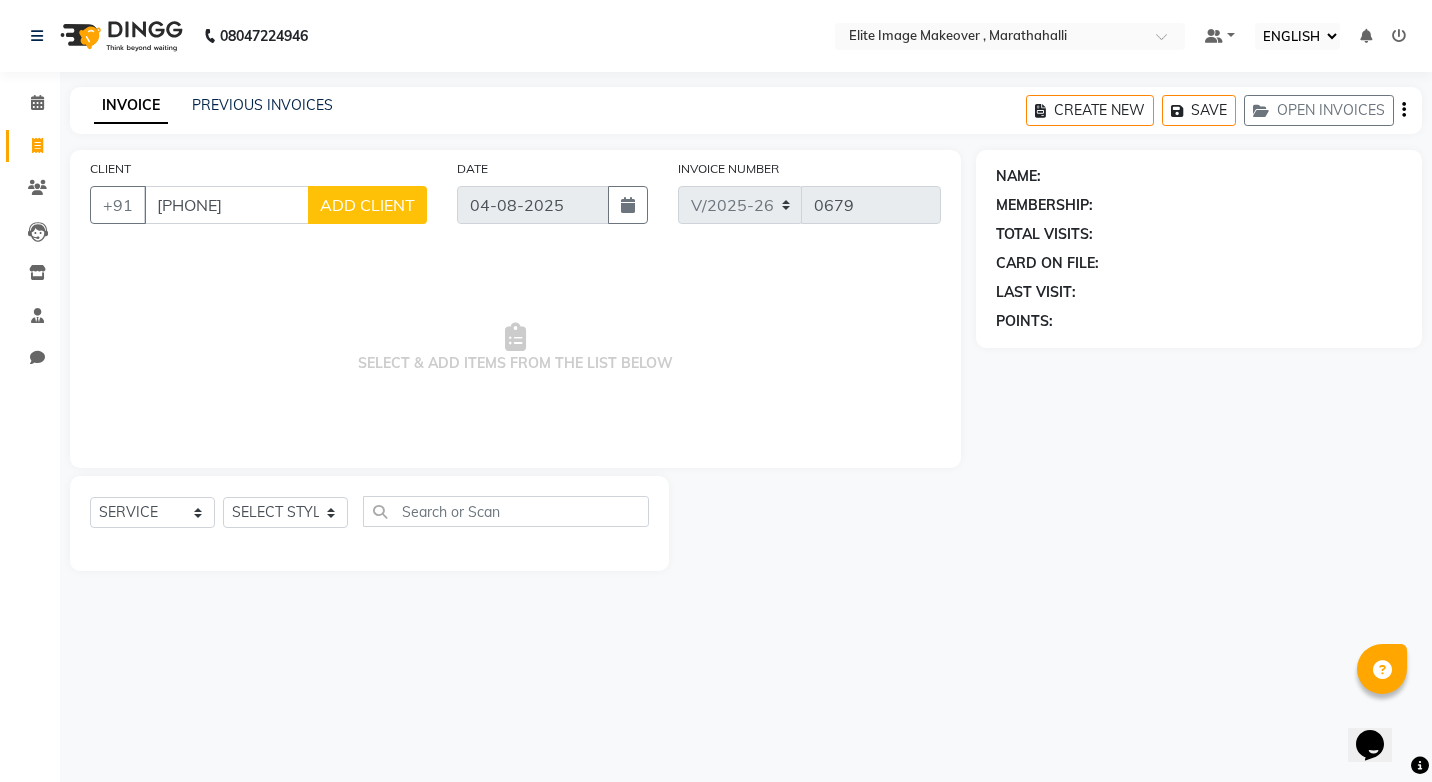type on "[PHONE]" 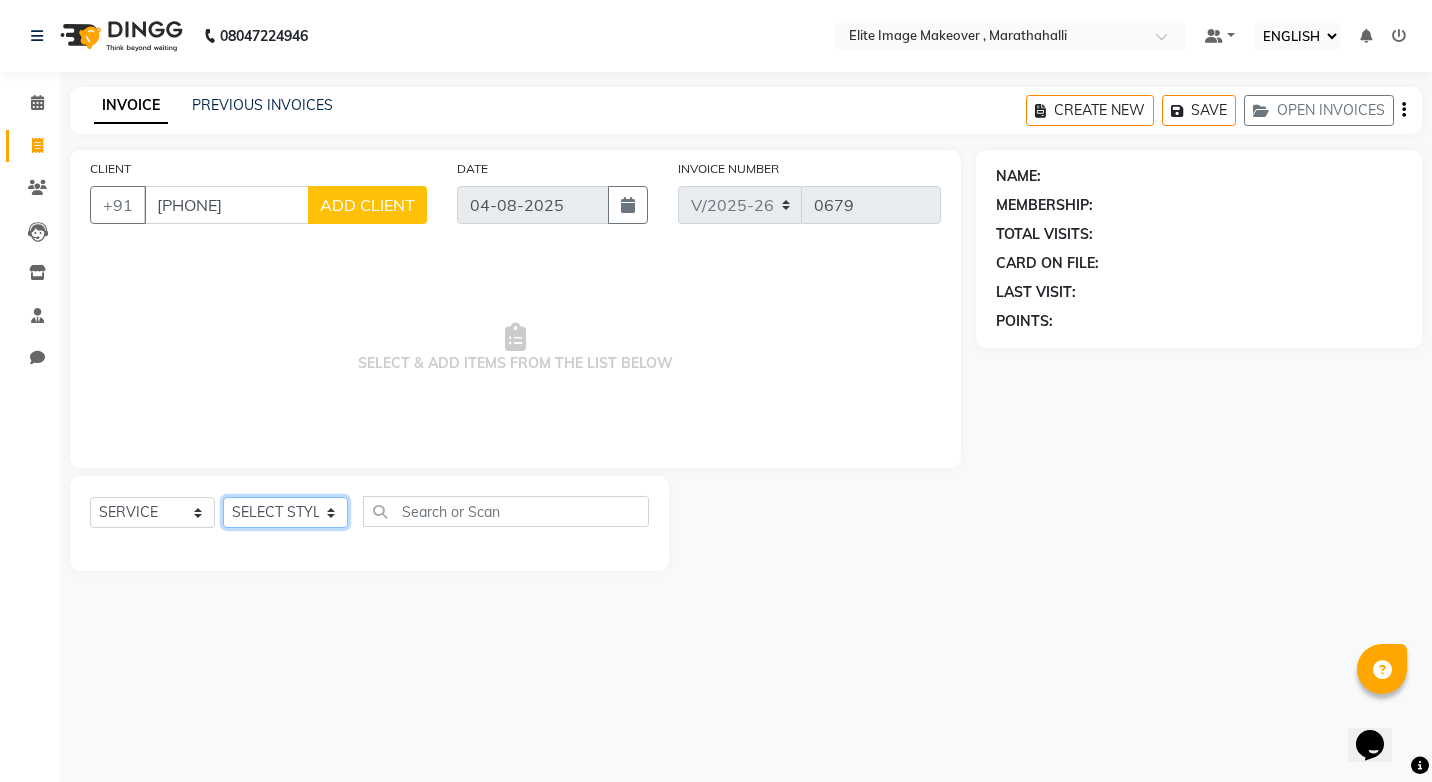 click on "SELECT STYLIST Chaya Khushi Kumari Neelu [LAST] Raju Sajid Shadab Sima Vinod Kumar" 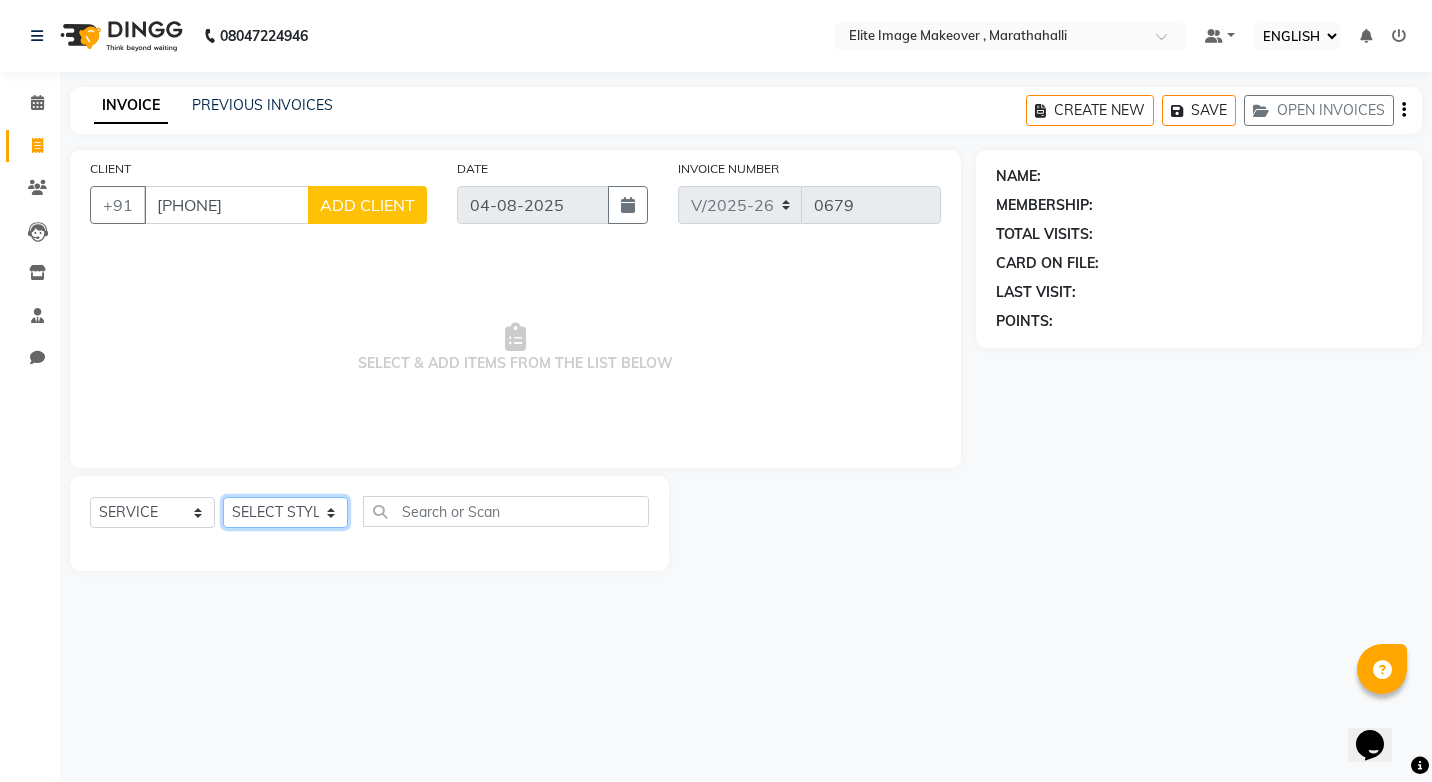 select on "77675" 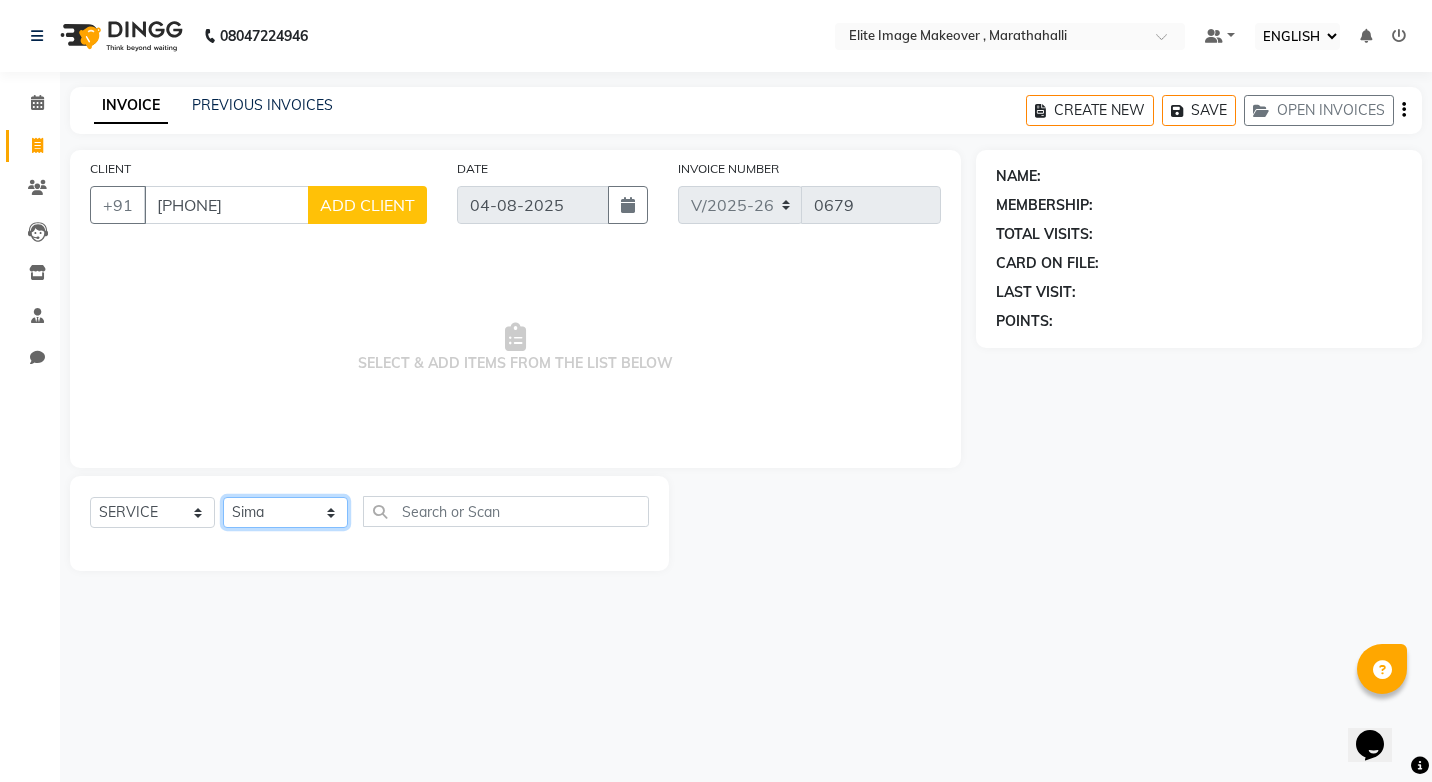 click on "SELECT STYLIST Chaya Khushi Kumari Neelu [LAST] Raju Sajid Shadab Sima Vinod Kumar" 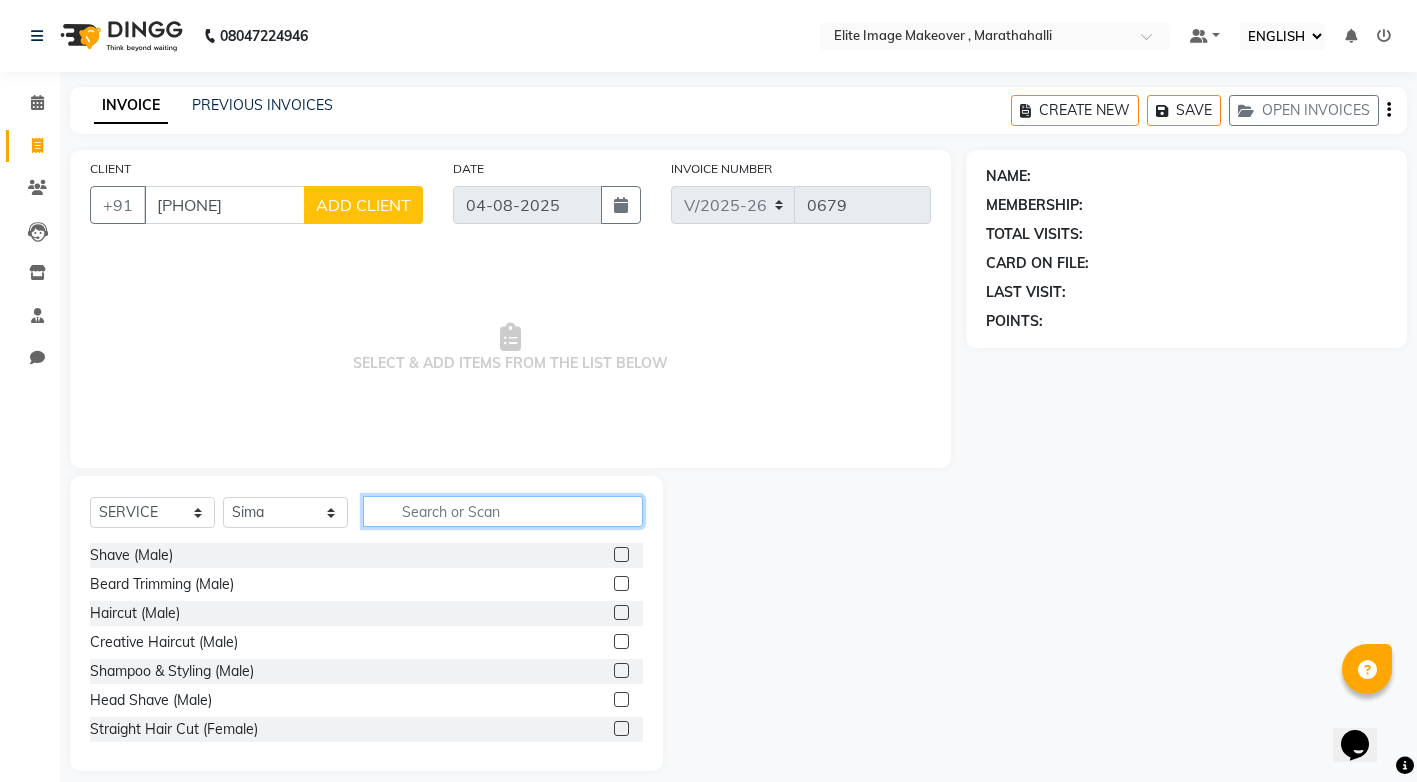 click 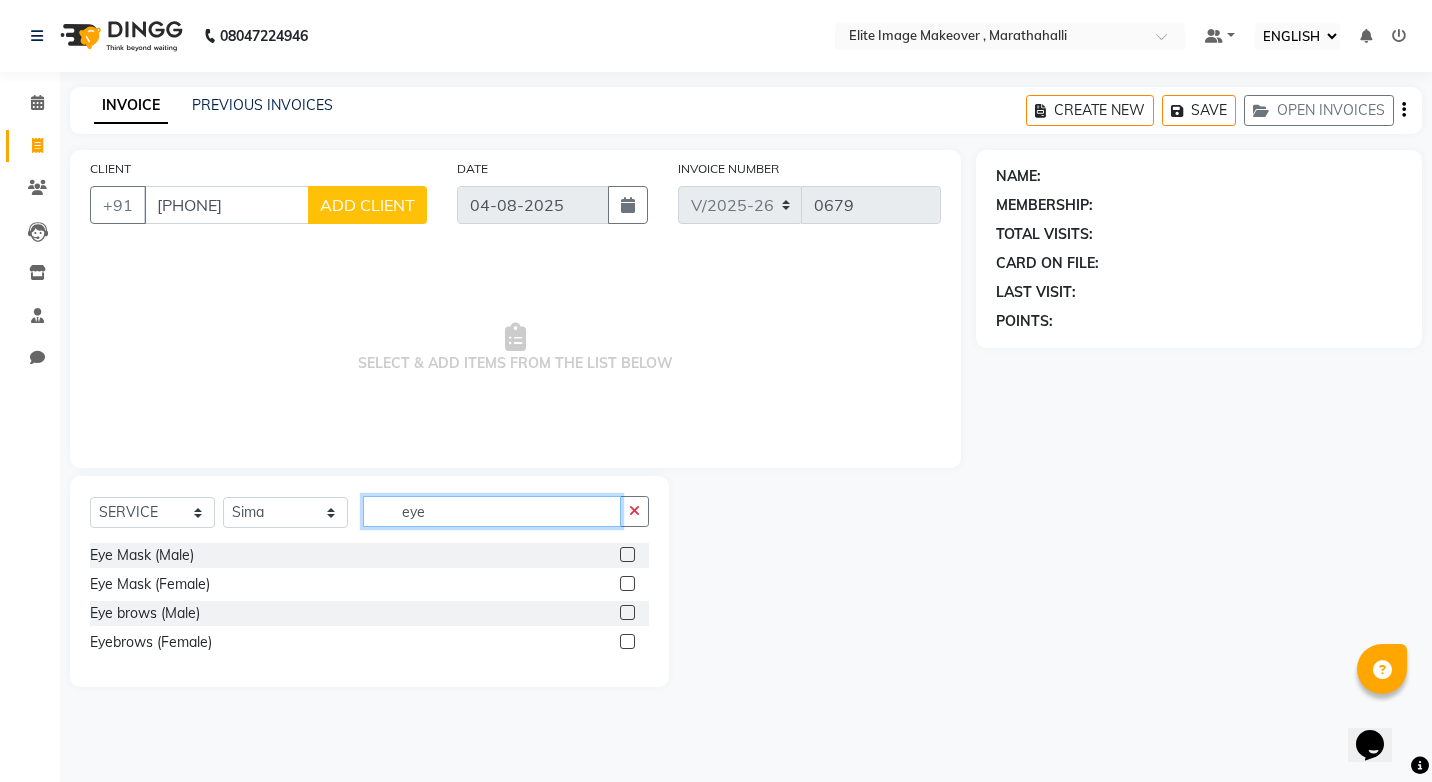 type on "eye" 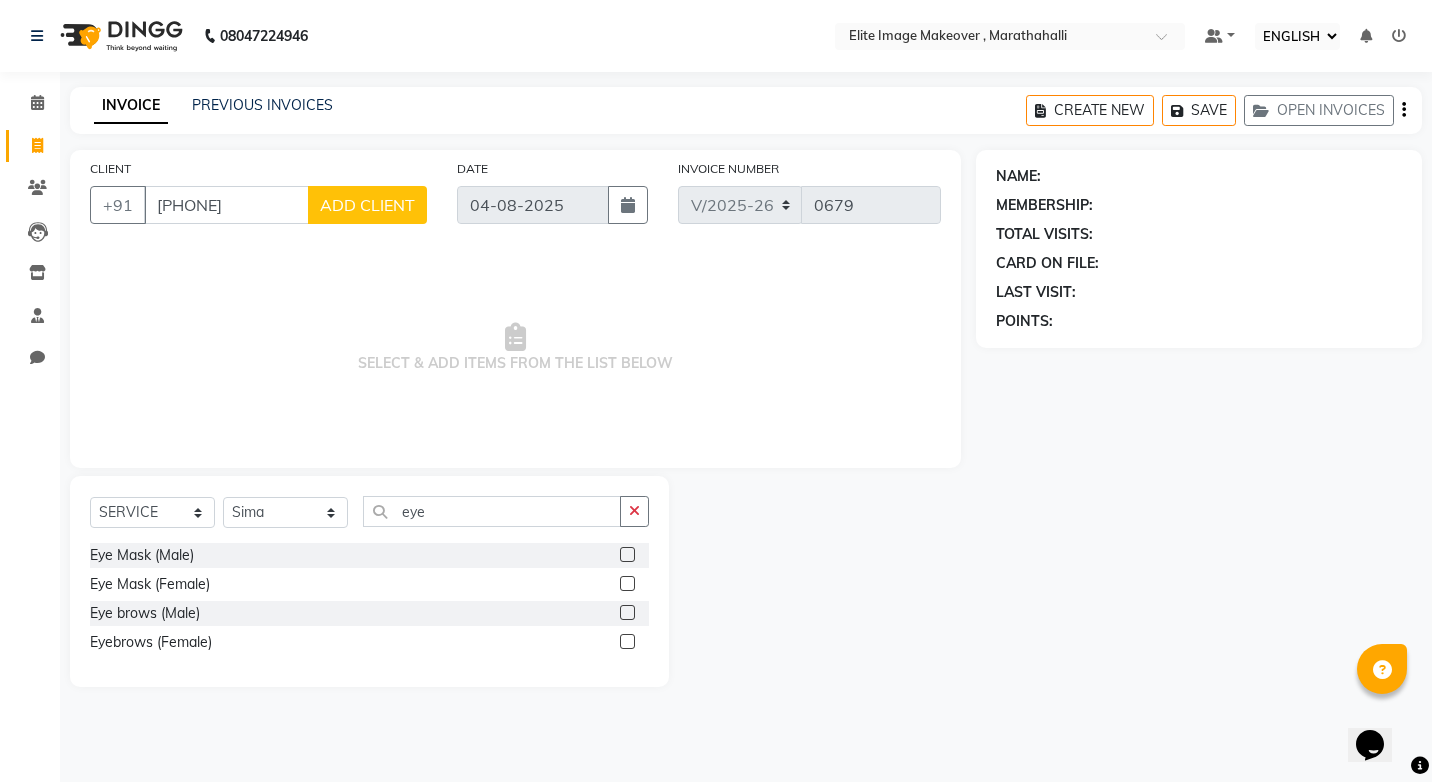 click 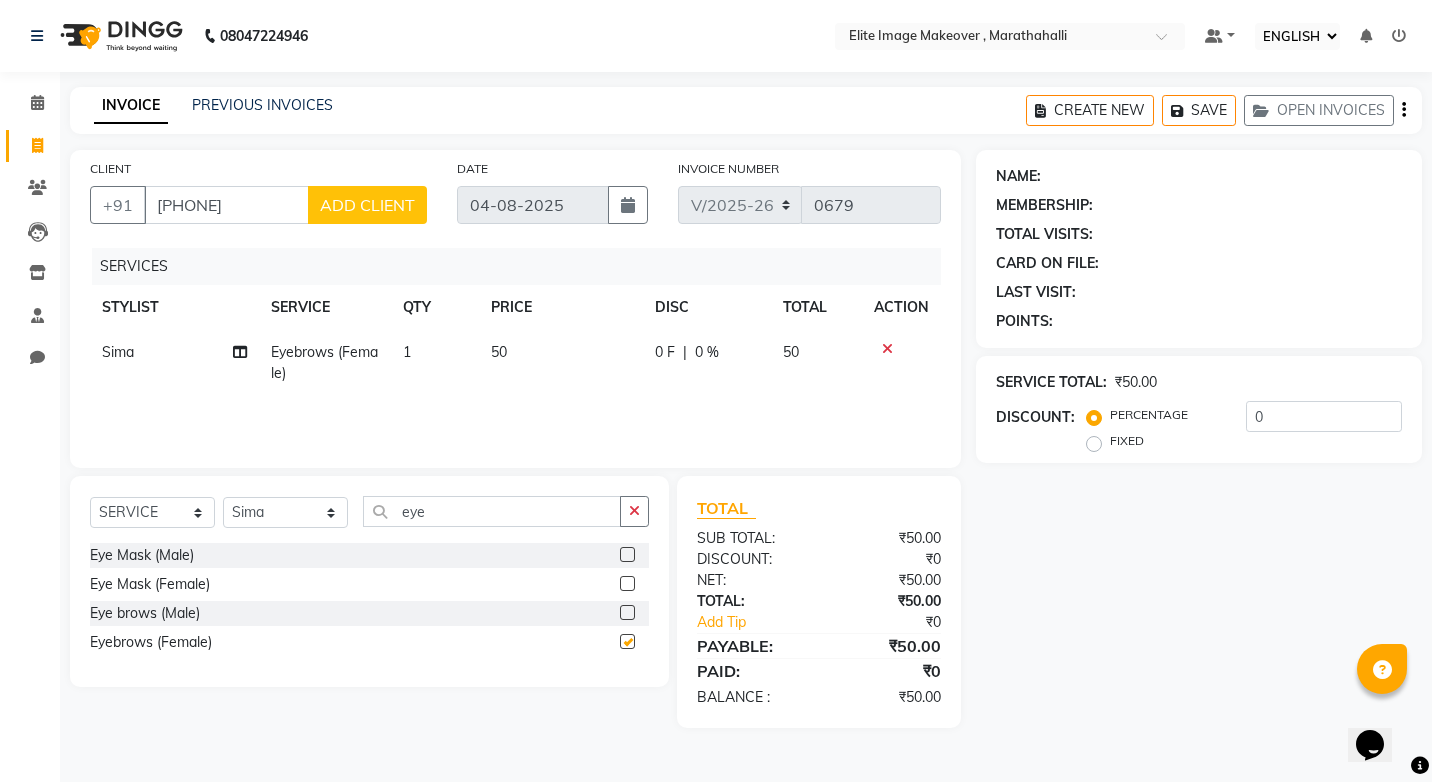 checkbox on "false" 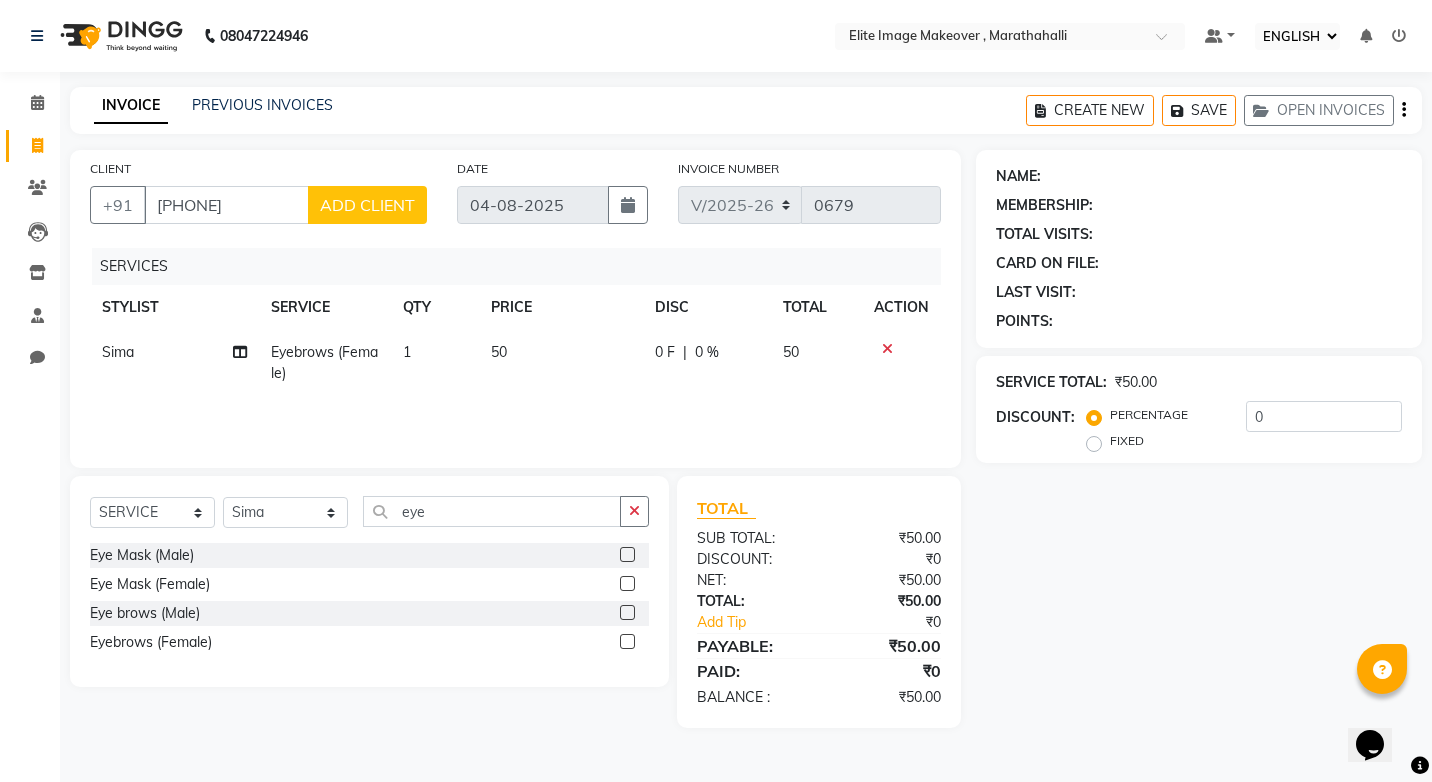 click on "ADD CLIENT" 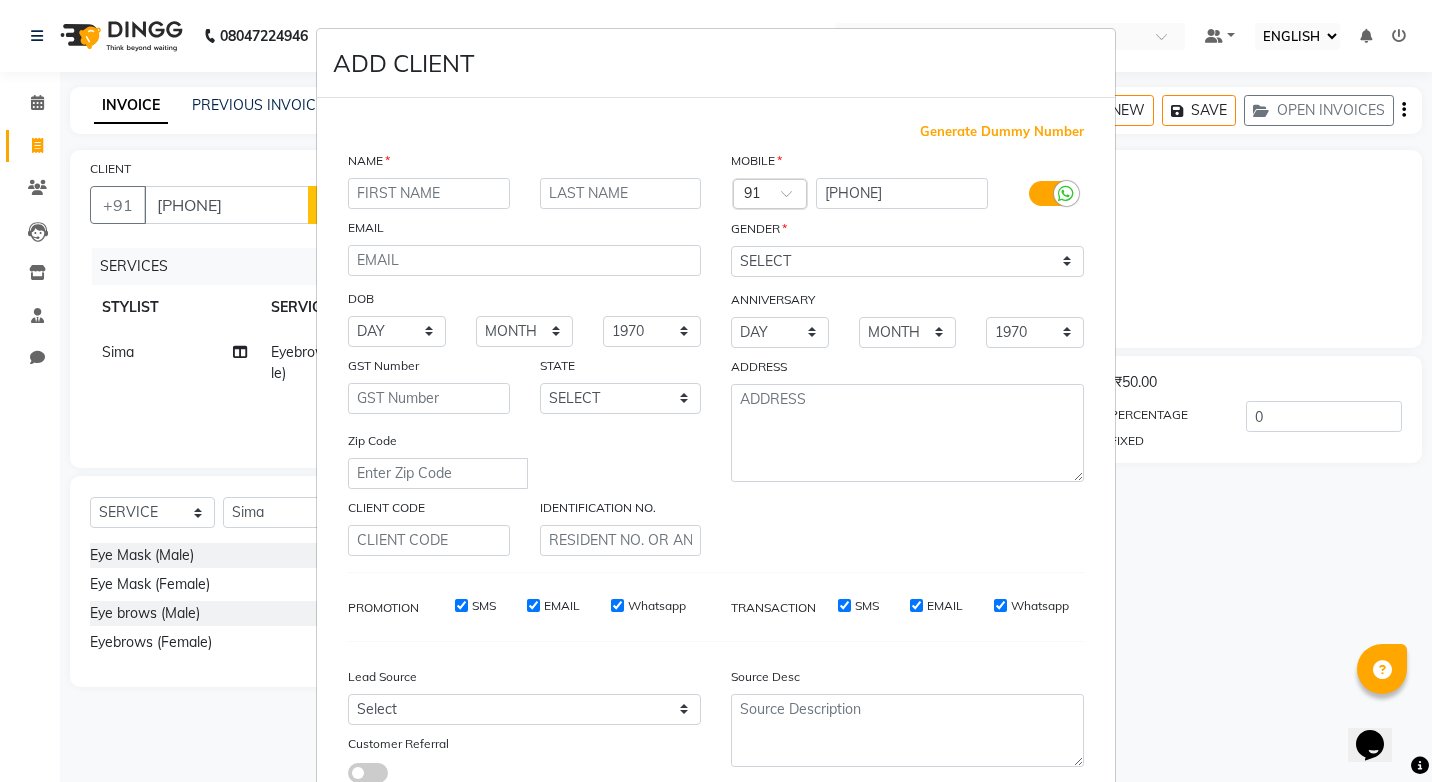 click at bounding box center (429, 193) 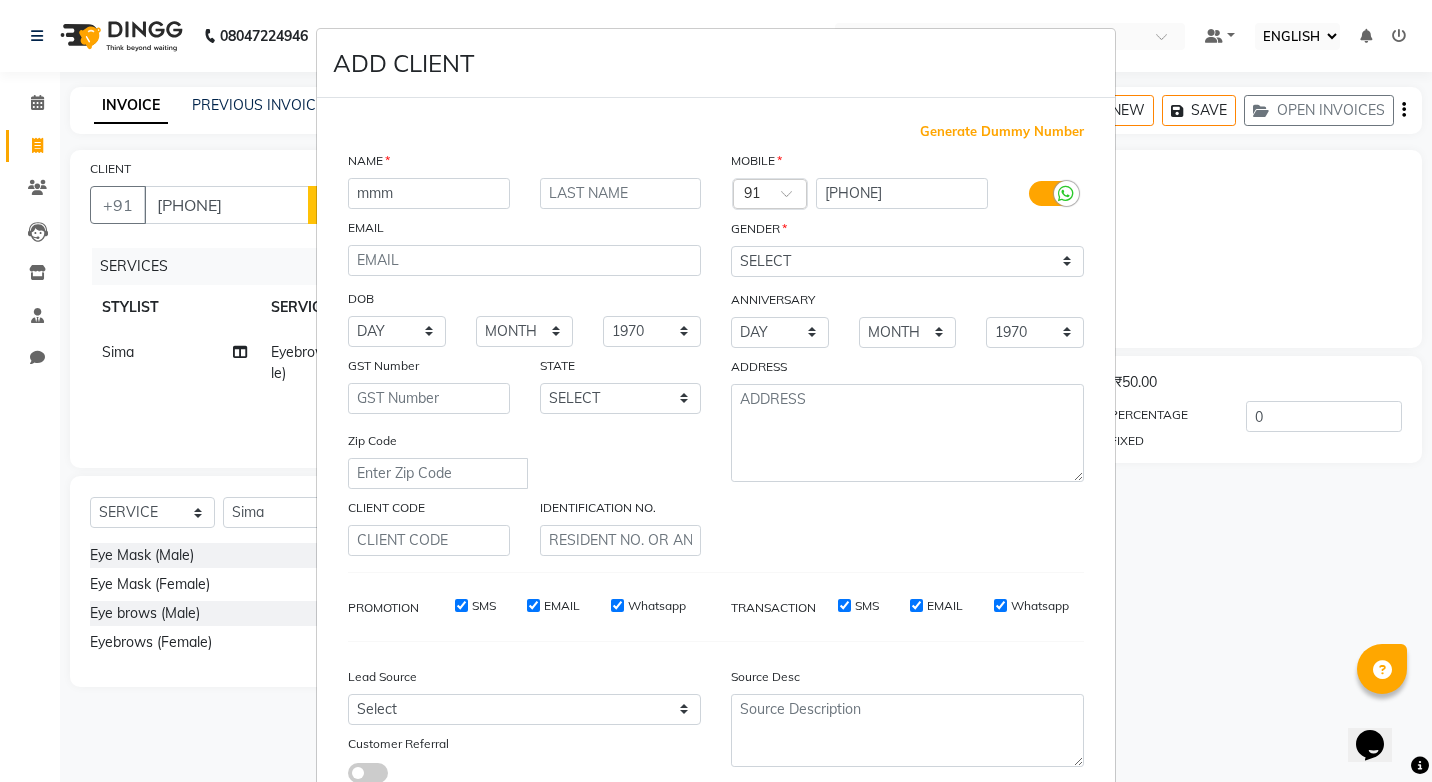 type on "mmm" 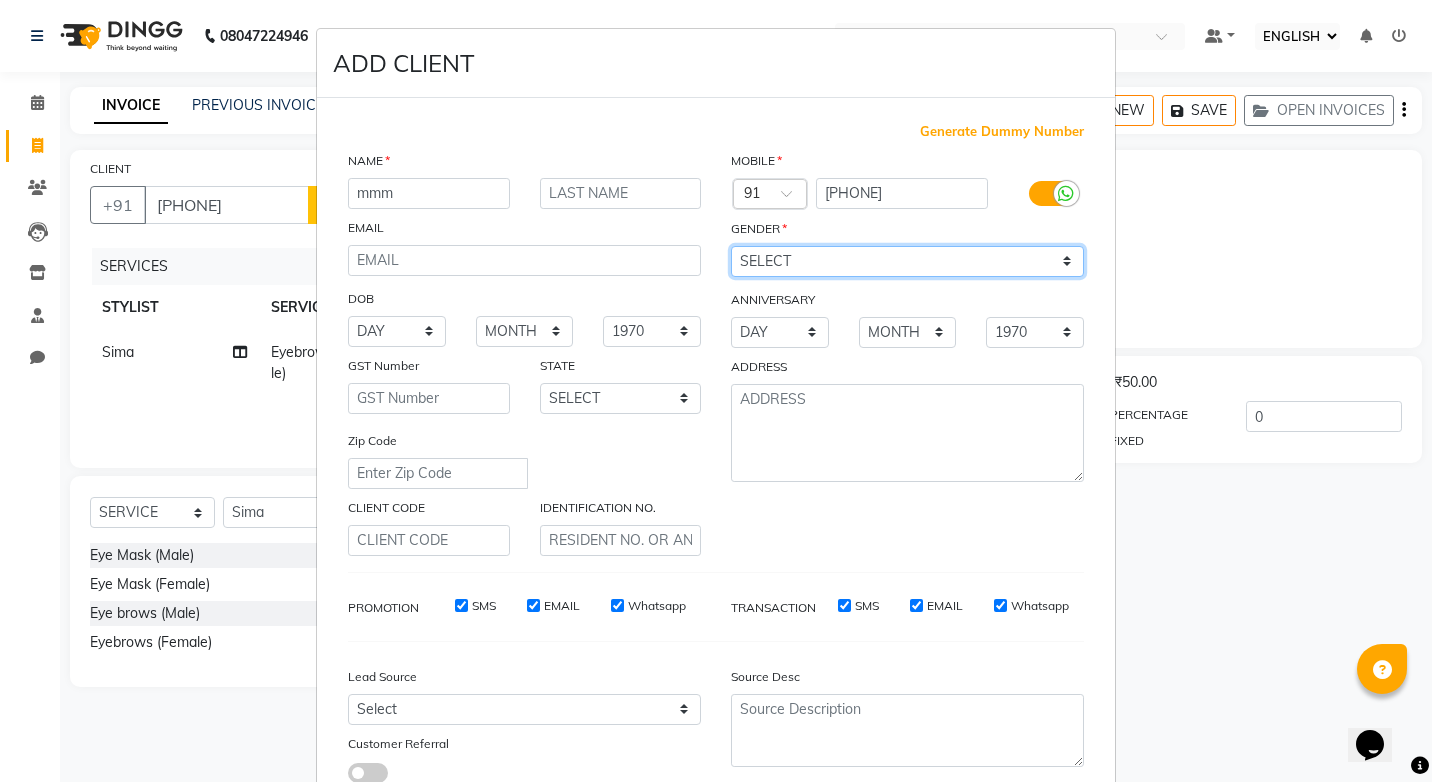 click on "SELECT MALE FEMALE OTHER PREFER NOT TO SAY" at bounding box center [907, 261] 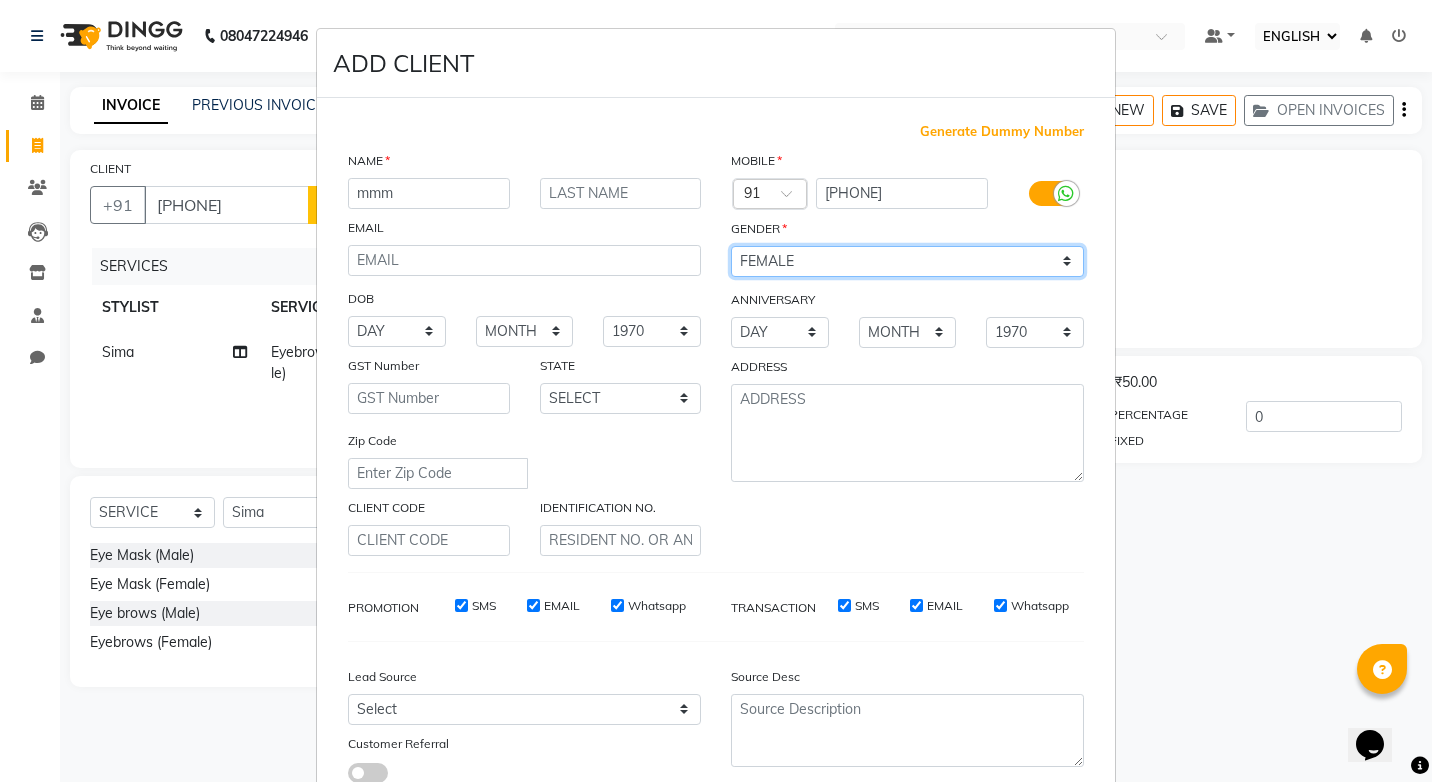 click on "SELECT MALE FEMALE OTHER PREFER NOT TO SAY" at bounding box center [907, 261] 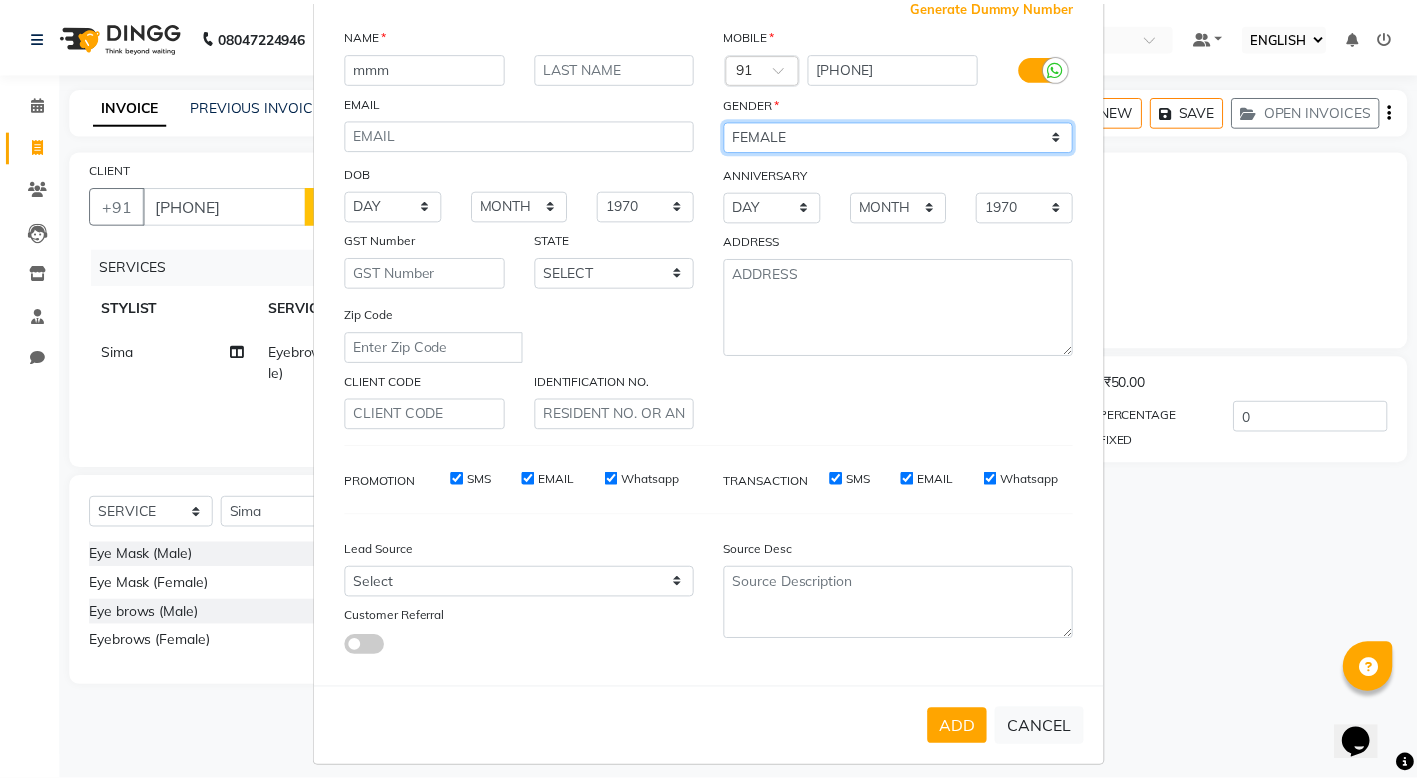 scroll, scrollTop: 141, scrollLeft: 0, axis: vertical 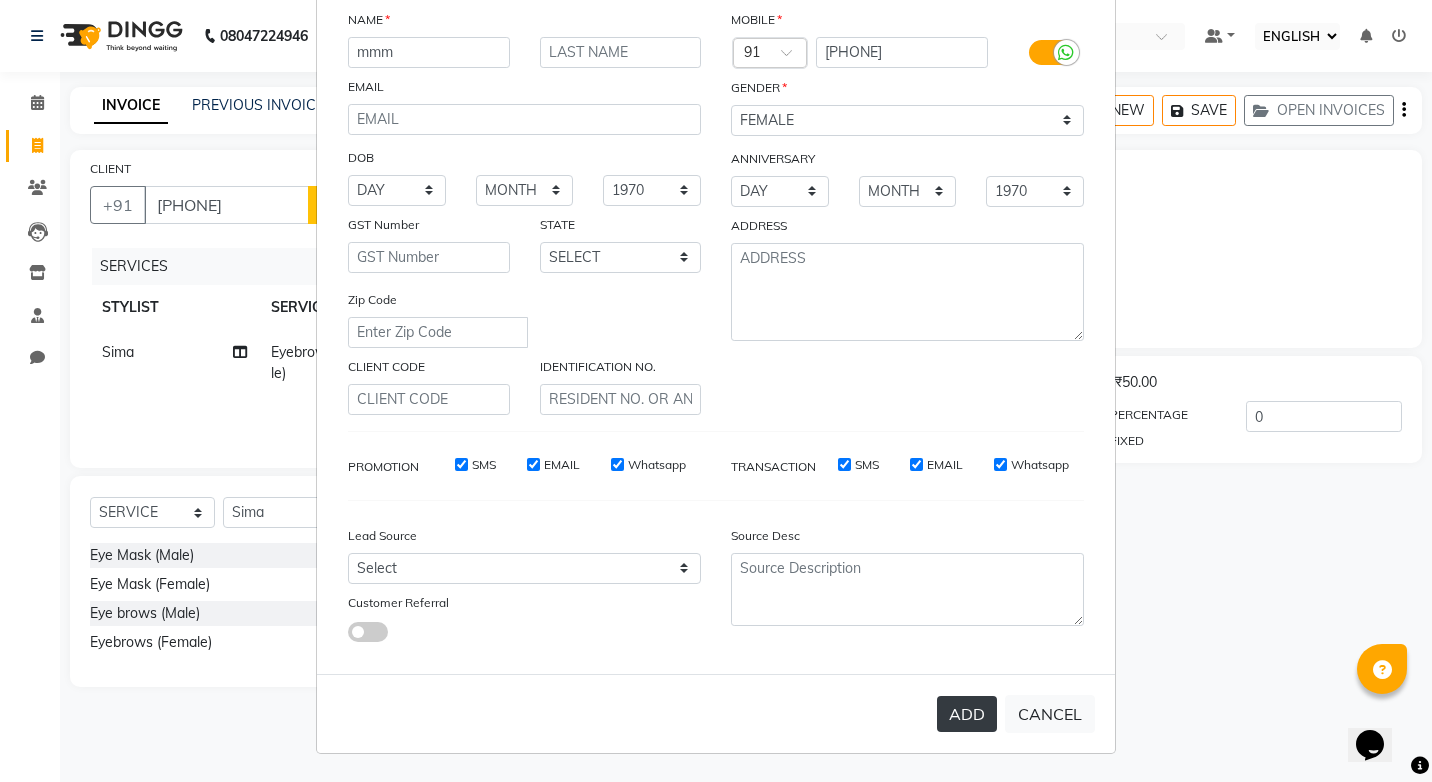 click on "ADD" at bounding box center (967, 714) 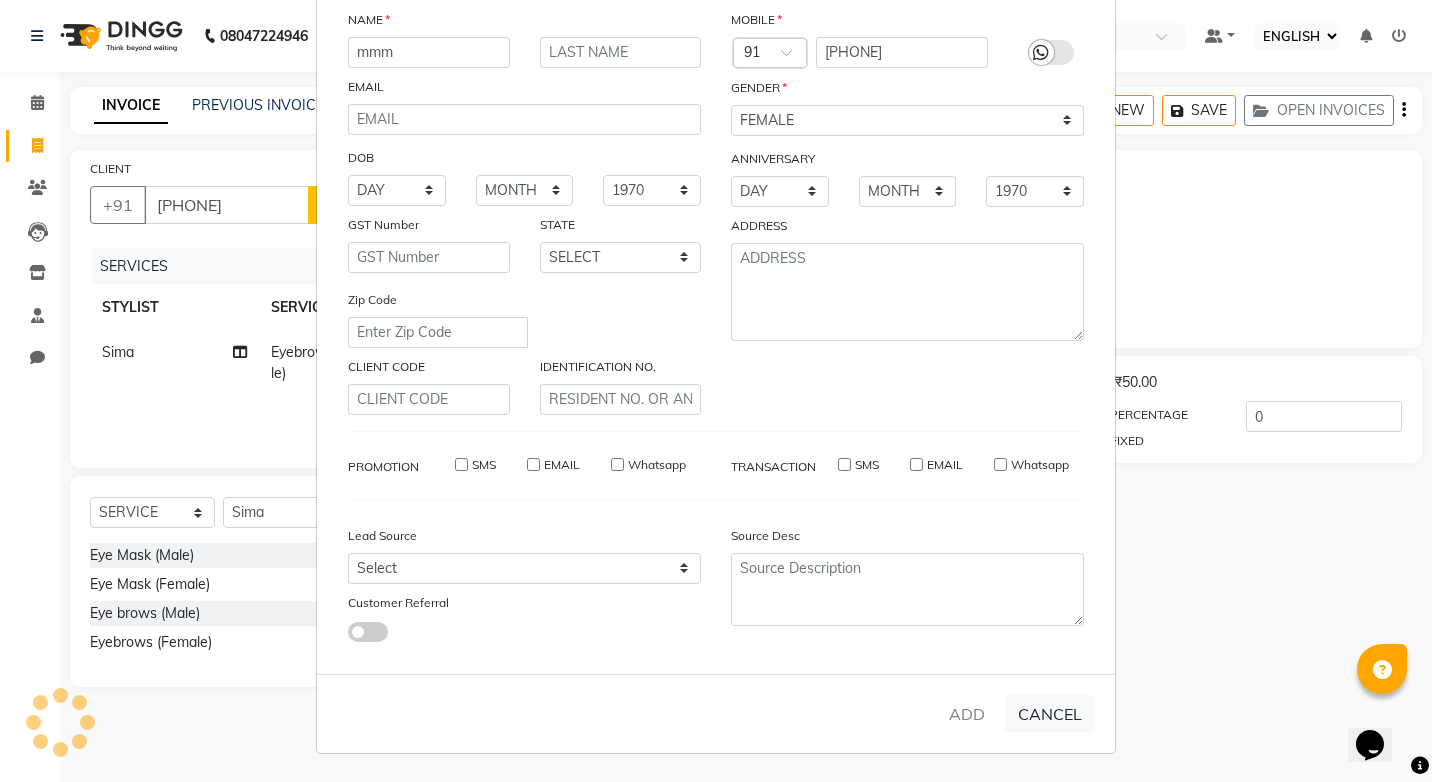 type 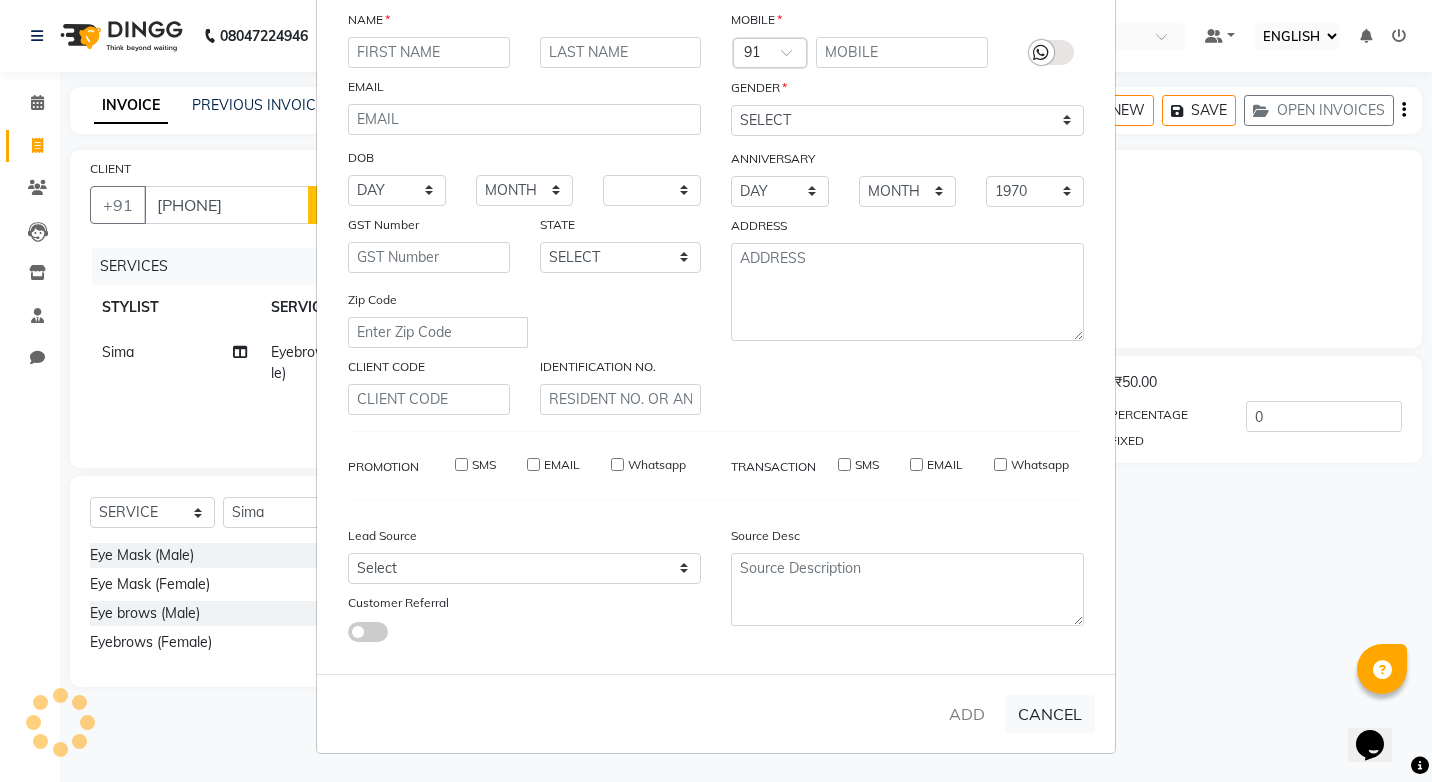 select 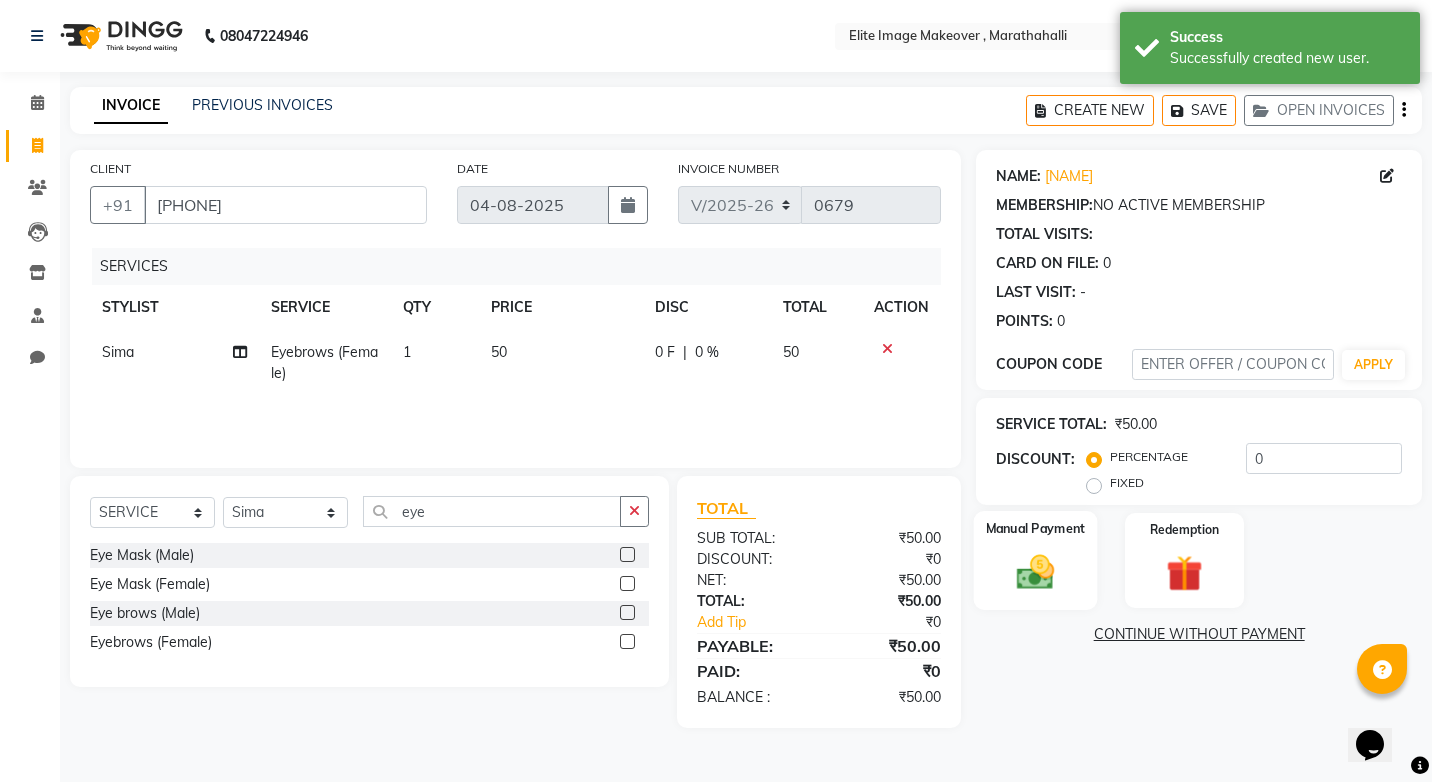 click 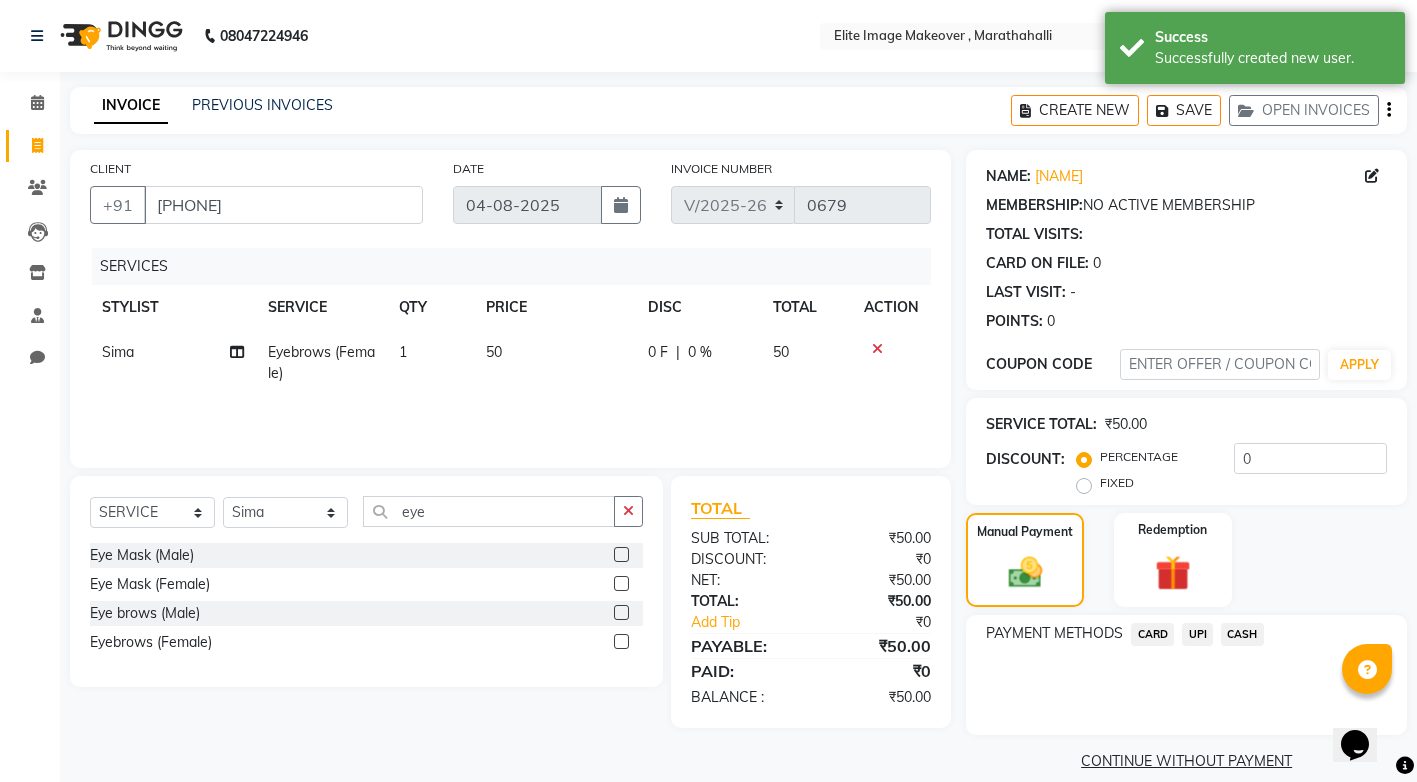 click on "UPI" 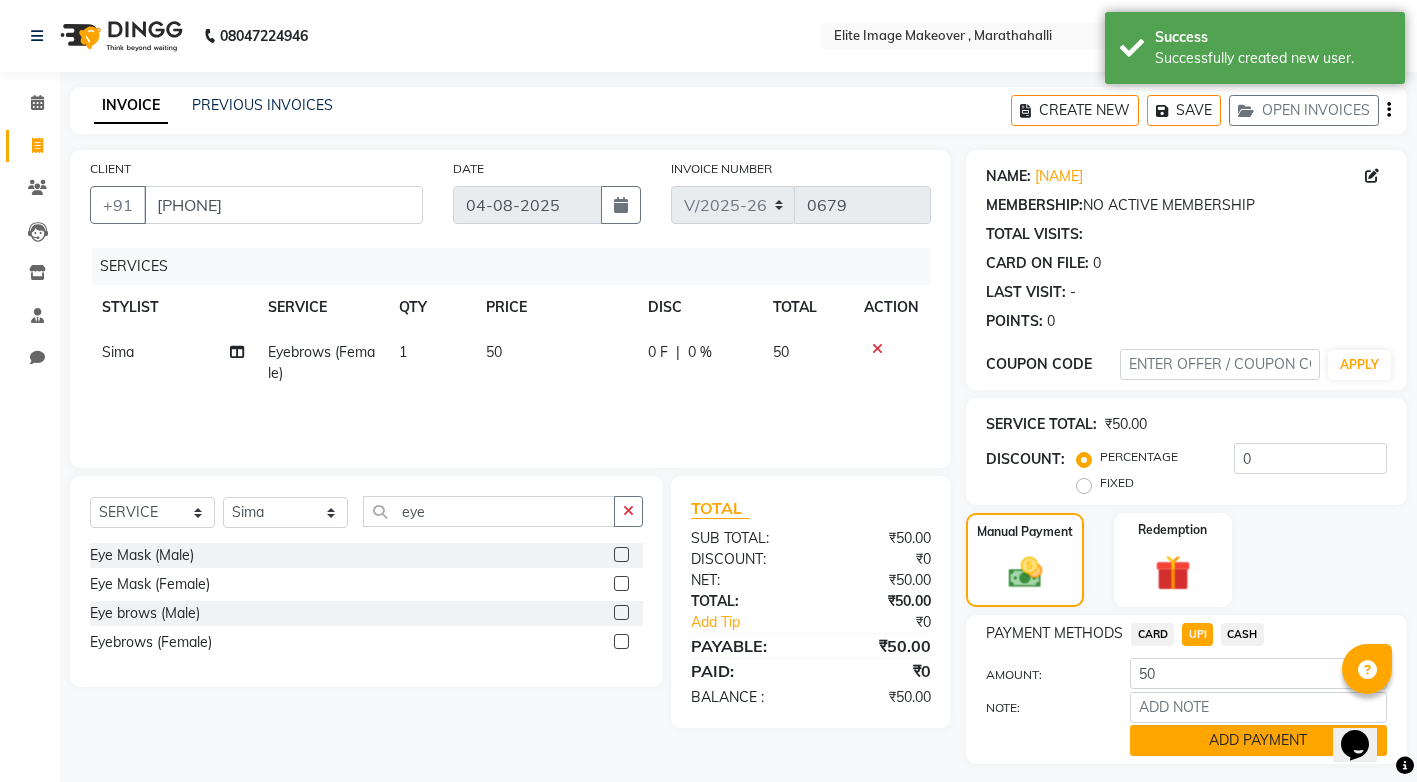 click on "ADD PAYMENT" 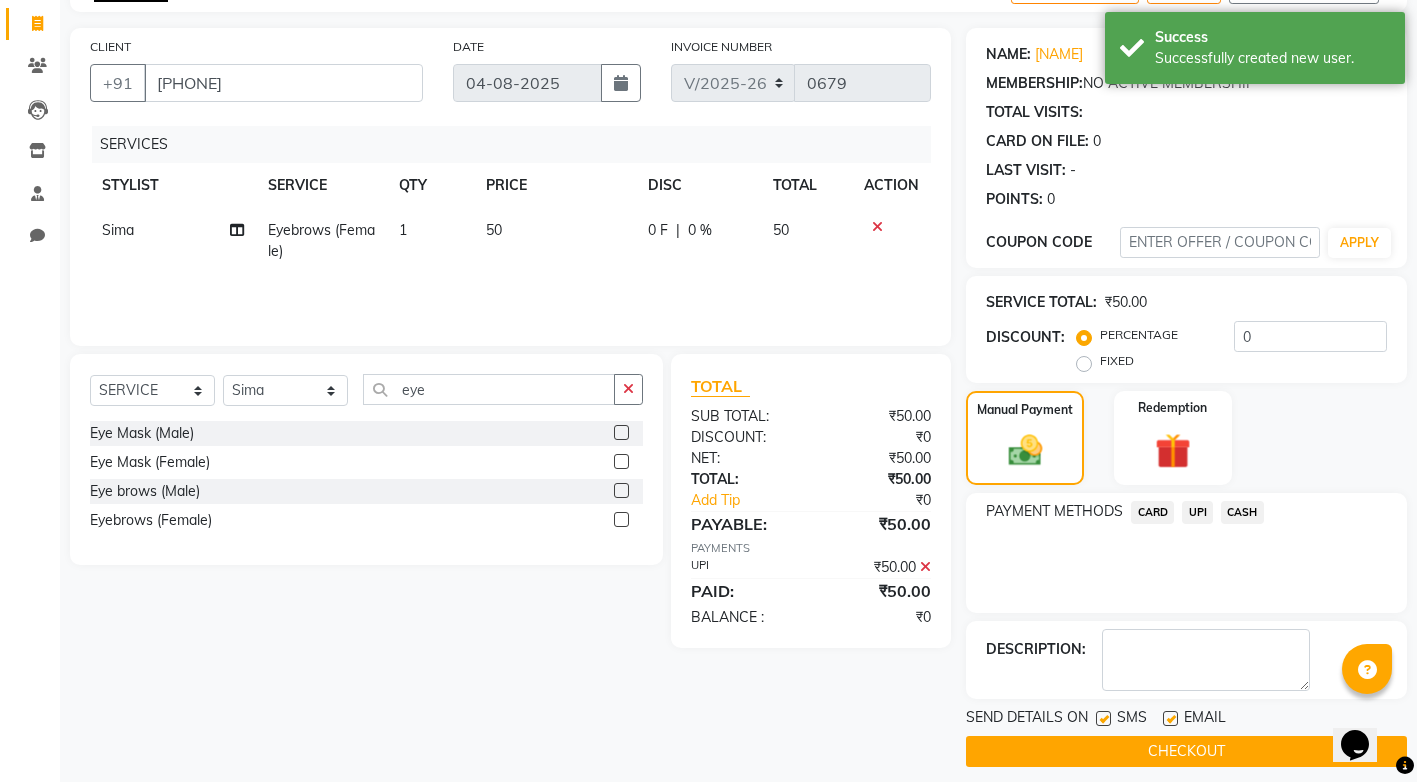 scroll, scrollTop: 137, scrollLeft: 0, axis: vertical 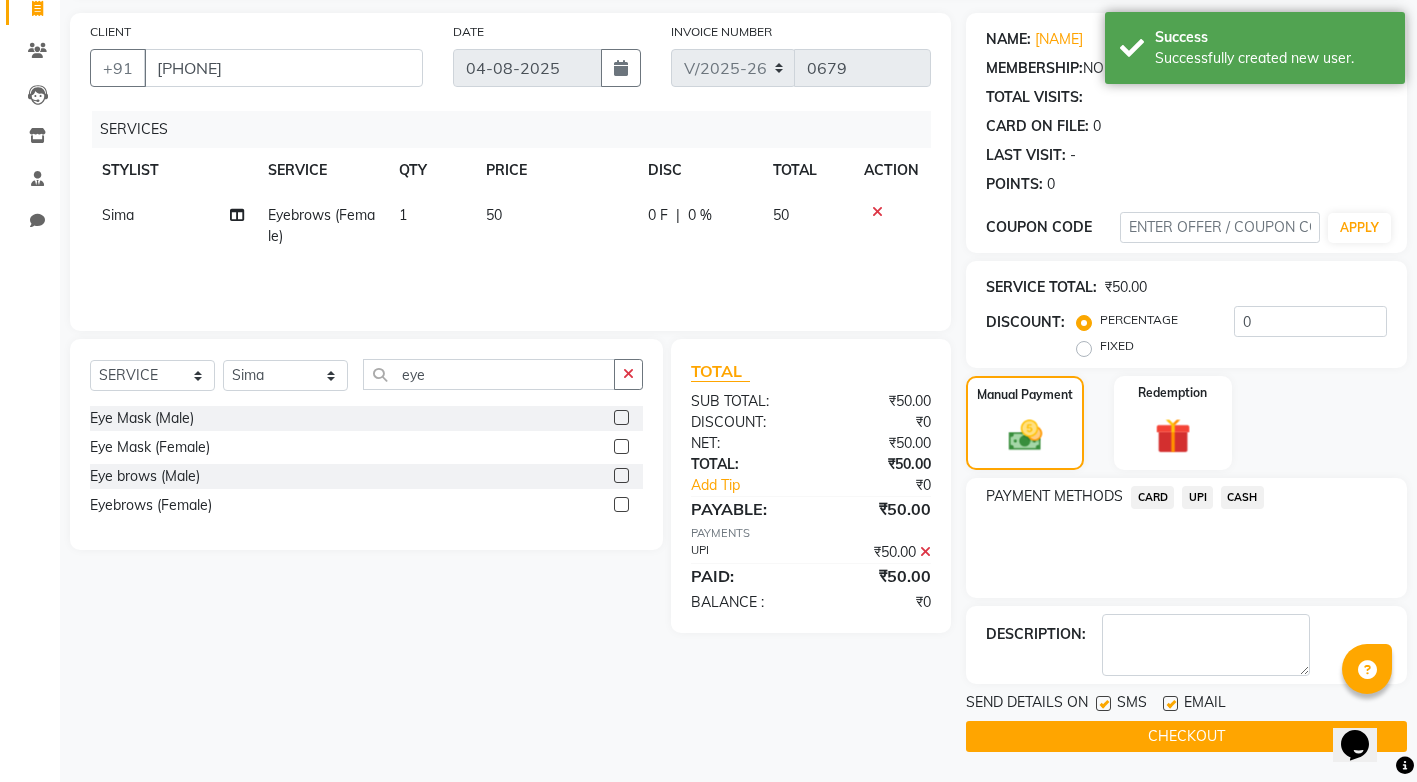 click on "CHECKOUT" 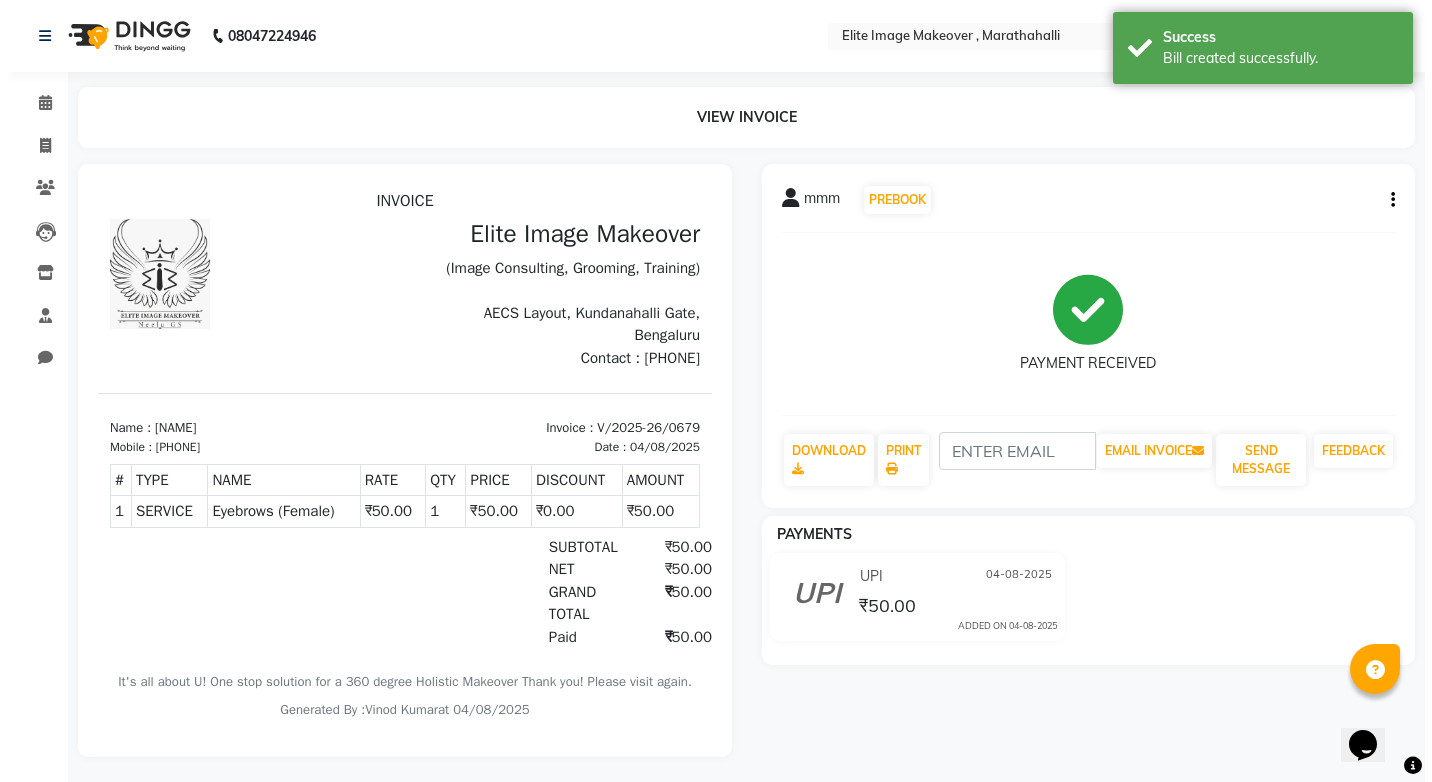 scroll, scrollTop: 0, scrollLeft: 0, axis: both 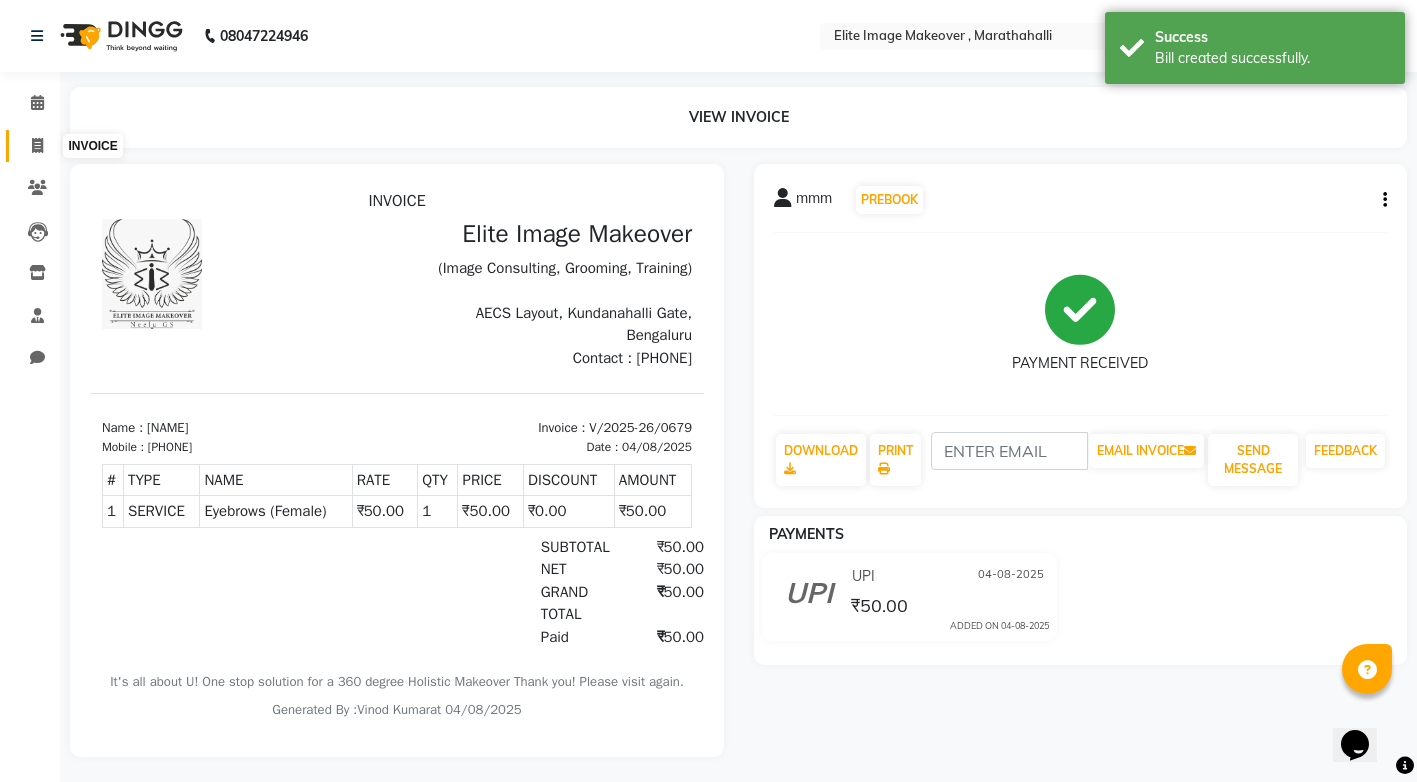 click 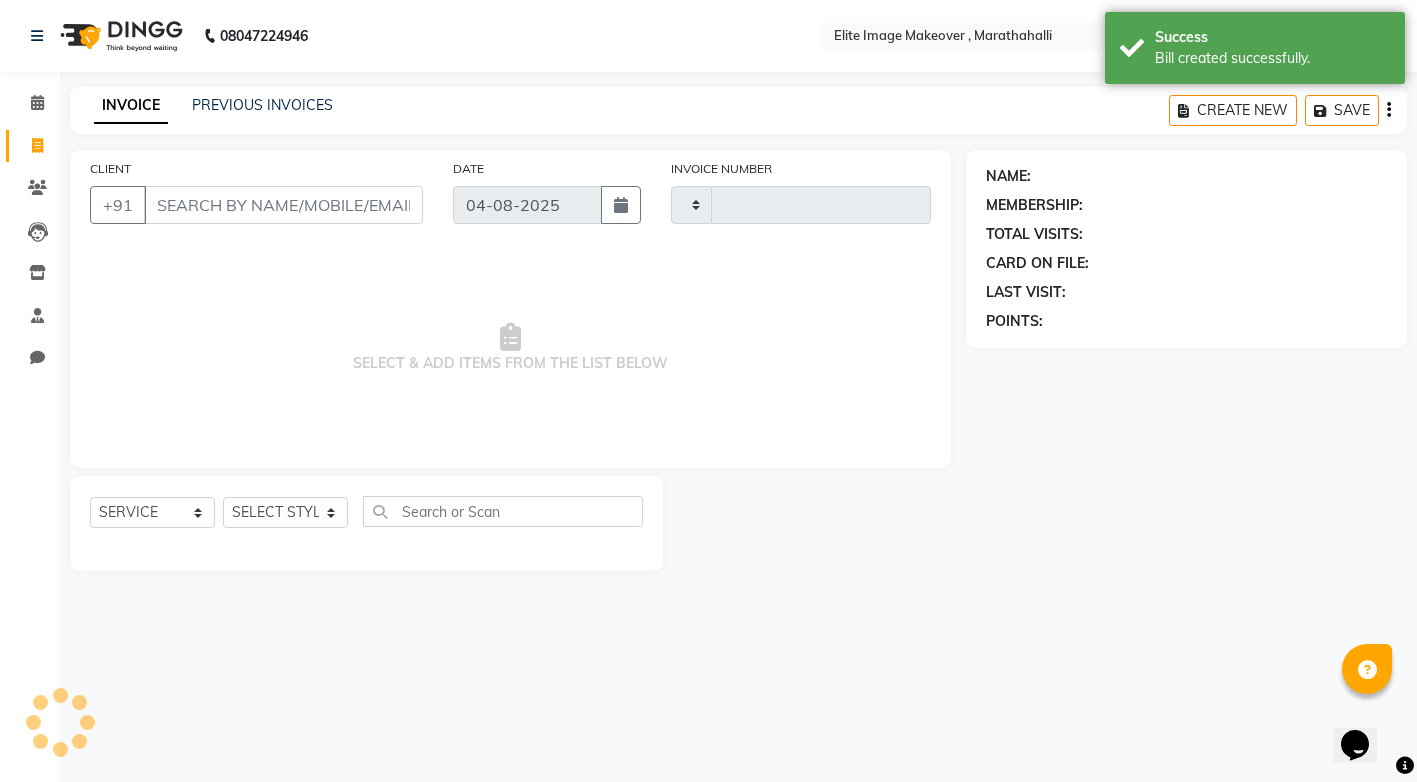 type on "0680" 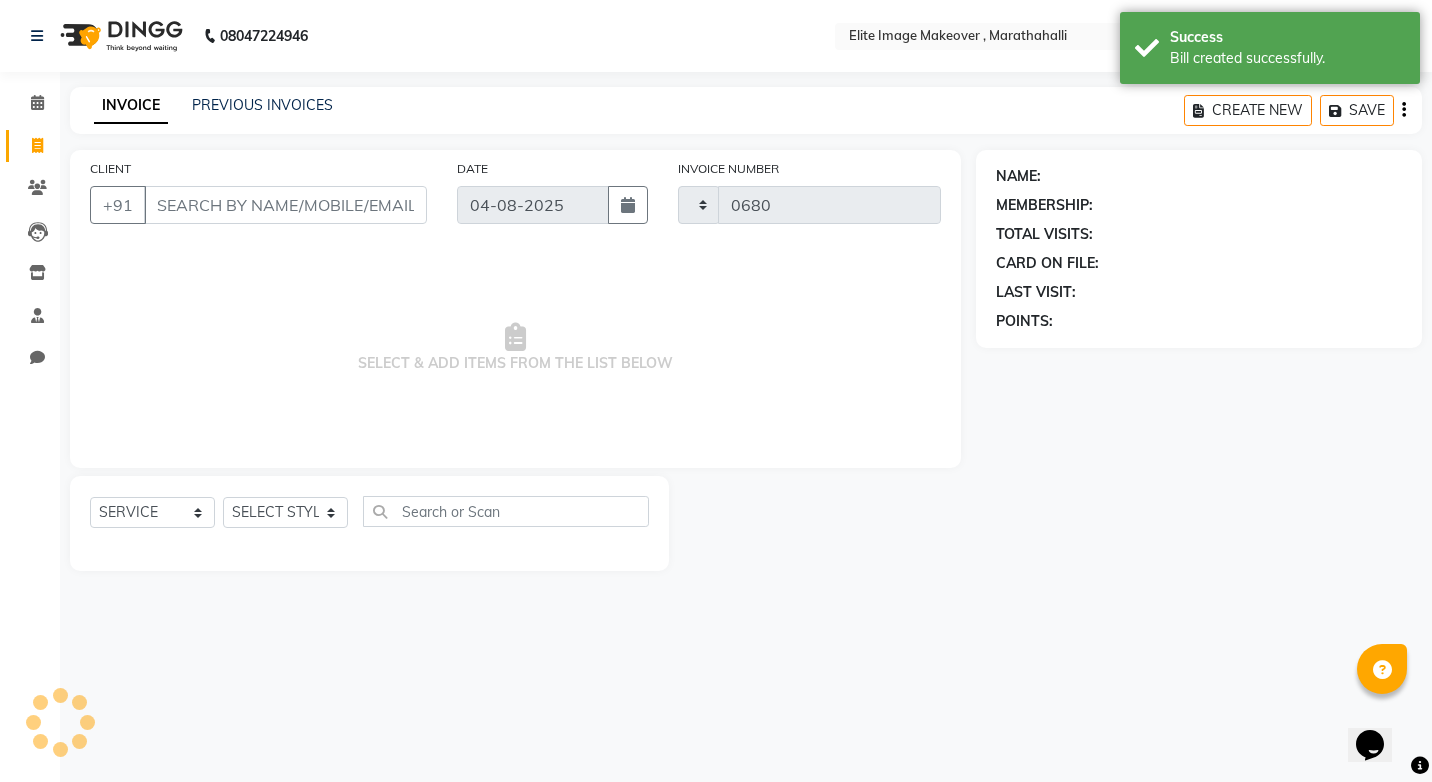 select on "8005" 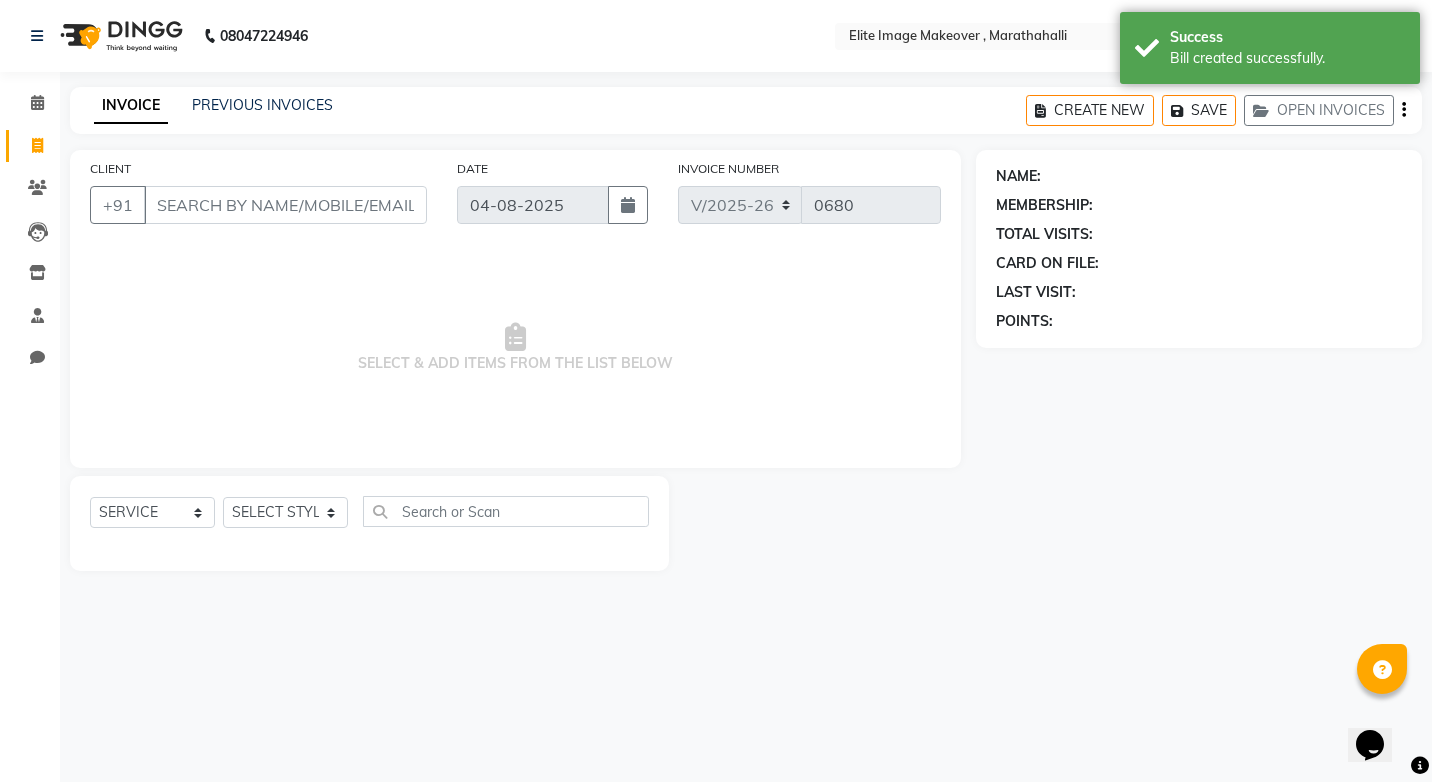 click on "NAME: MEMBERSHIP: TOTAL VISITS: CARD ON FILE: LAST VISIT:  POINTS:" 